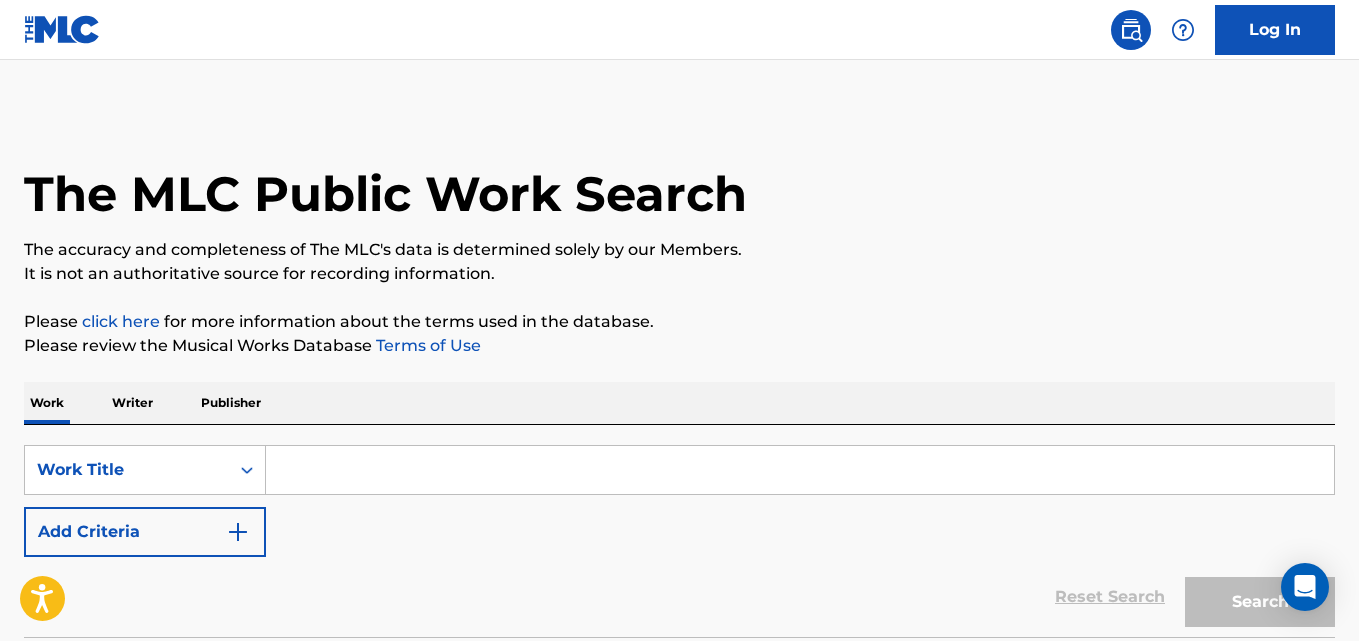 scroll, scrollTop: 0, scrollLeft: 0, axis: both 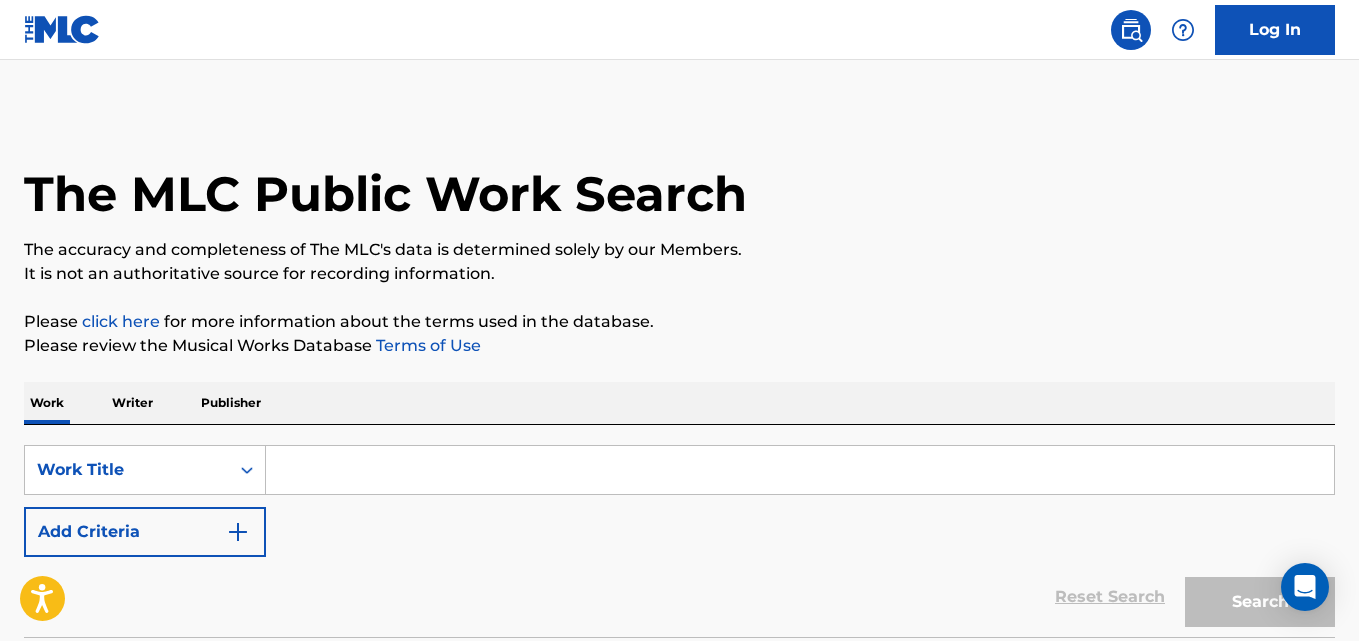 click at bounding box center [800, 470] 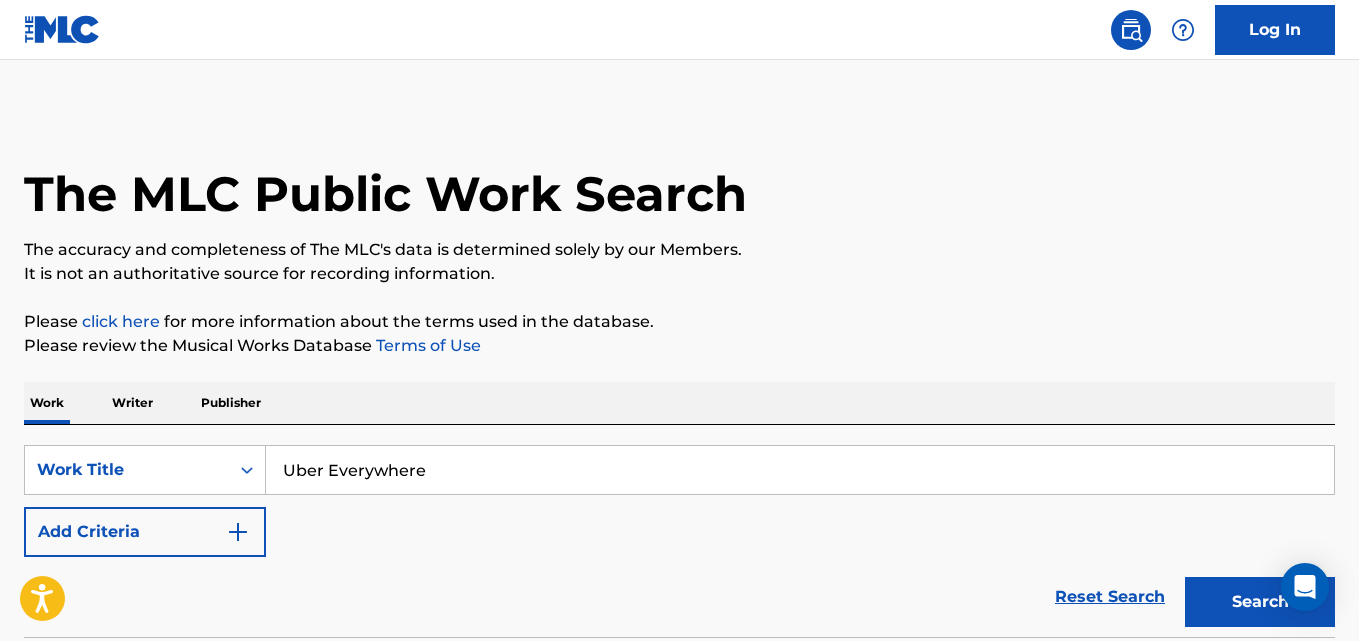 type on "Uber Everywhere" 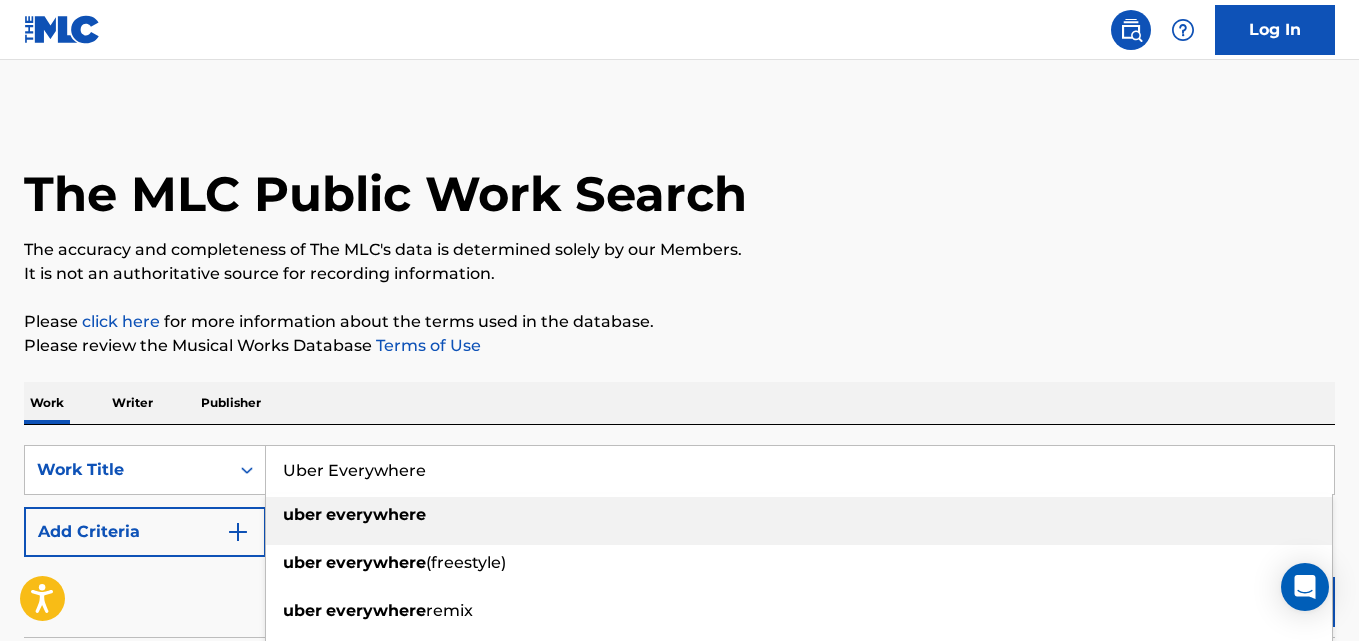 click on "The MLC Public Work Search The accuracy and completeness of The MLC's data is determined solely by our Members. It is not an authoritative source for recording information. Please   click here   for more information about the terms used in the database. Please review the Musical Works Database   Terms of Use Work Writer Publisher SearchWithCriteria287cda51-934e-4d5e-af2a-7fd963833208 Work Title Uber Everywhere uber   everywhere uber   everywhere  (freestyle) uber   everywhere  remix uber   everywhere  forever uber  eats  everywhere uber   everywhere  4 commercial uber   everywhere  (remix) freestyle uber   everywhere  - supakid remix uber  eats  everywhere  (instrumental) uber   everywhere  (remix) feat. [PERSON_NAME] Add Criteria Reset Search Search No results" at bounding box center (679, 405) 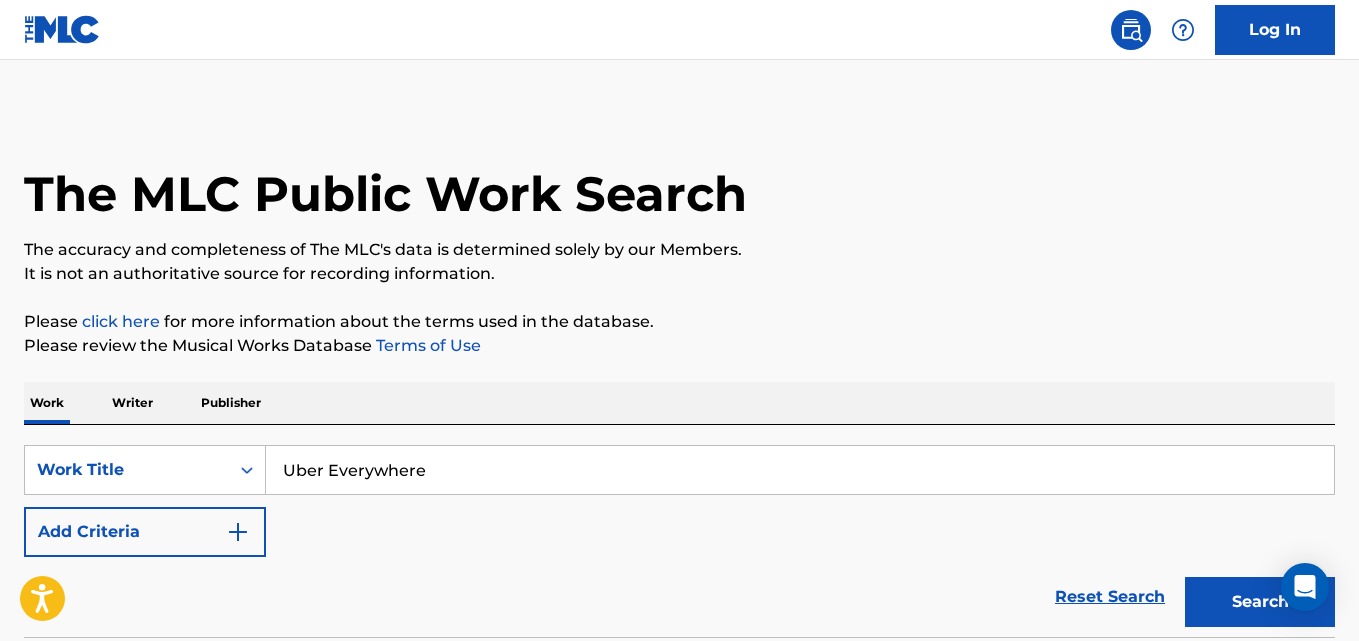 click on "Add Criteria" at bounding box center (145, 532) 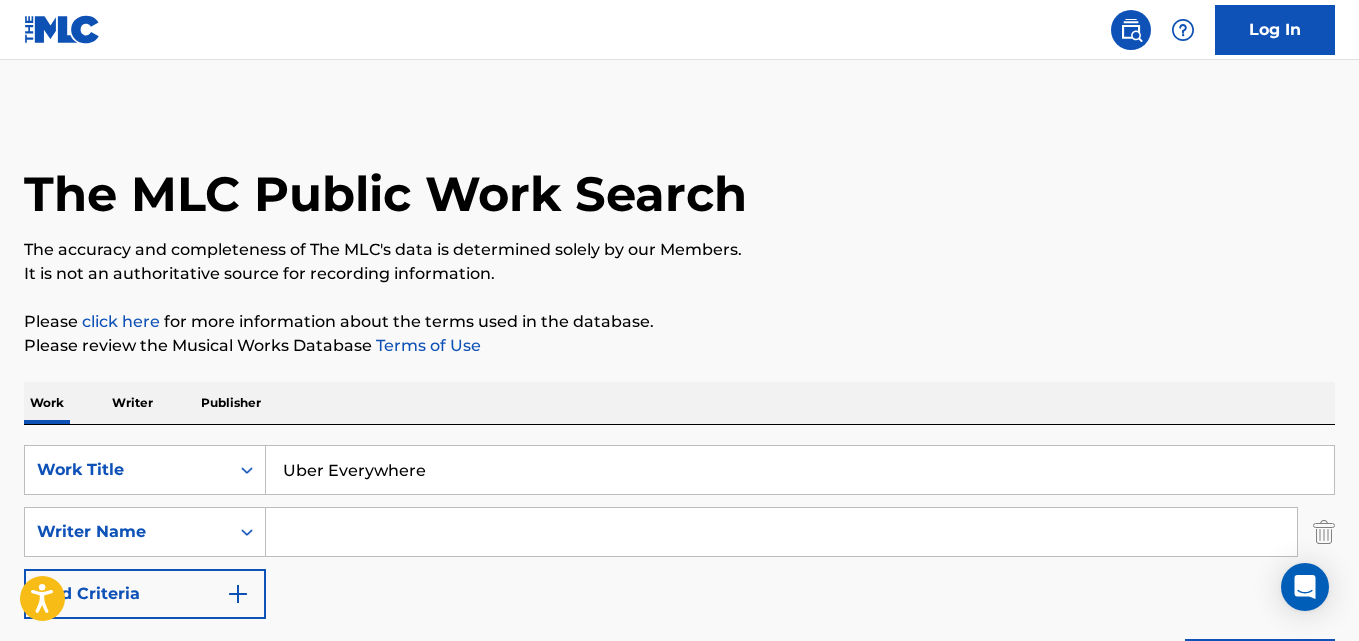 click at bounding box center (781, 532) 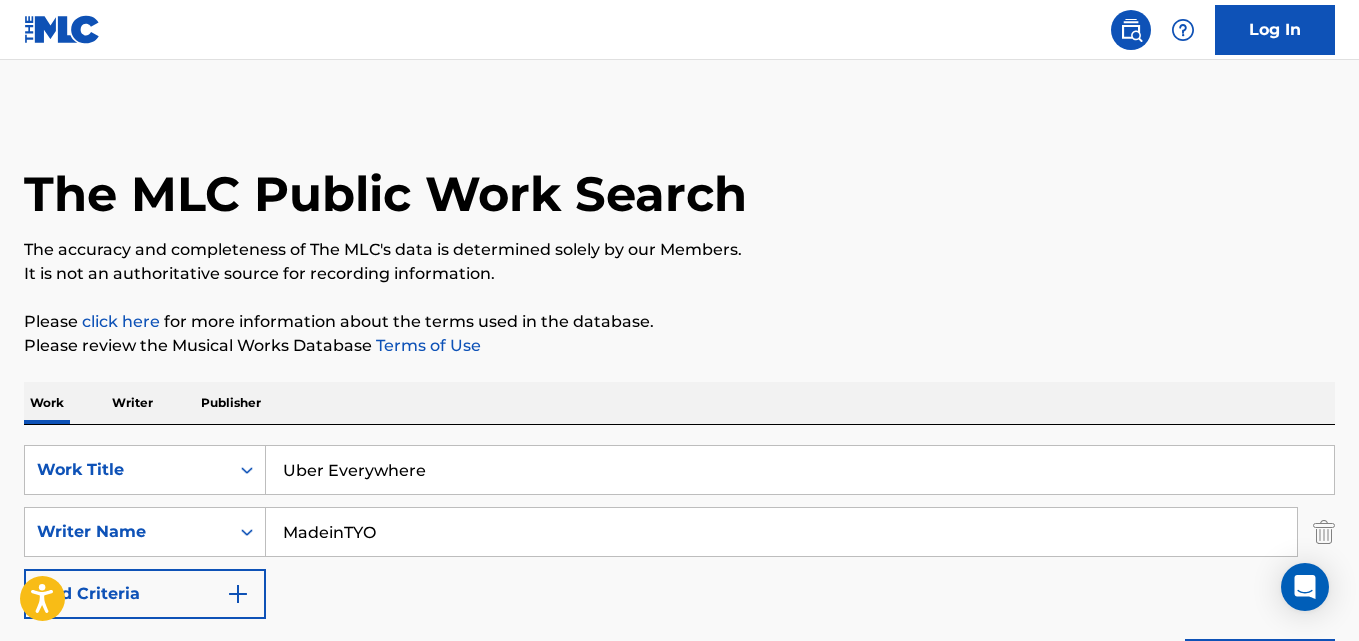 click on "Search" at bounding box center (1260, 664) 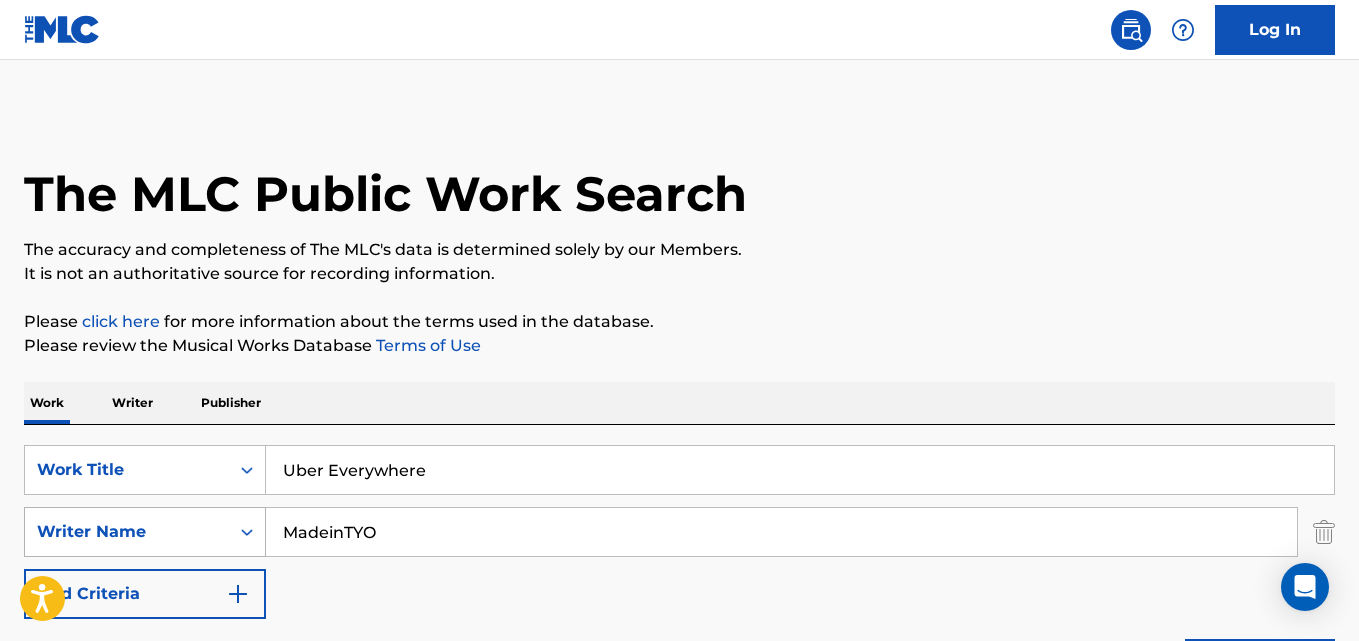 drag, startPoint x: 407, startPoint y: 520, endPoint x: 170, endPoint y: 526, distance: 237.07594 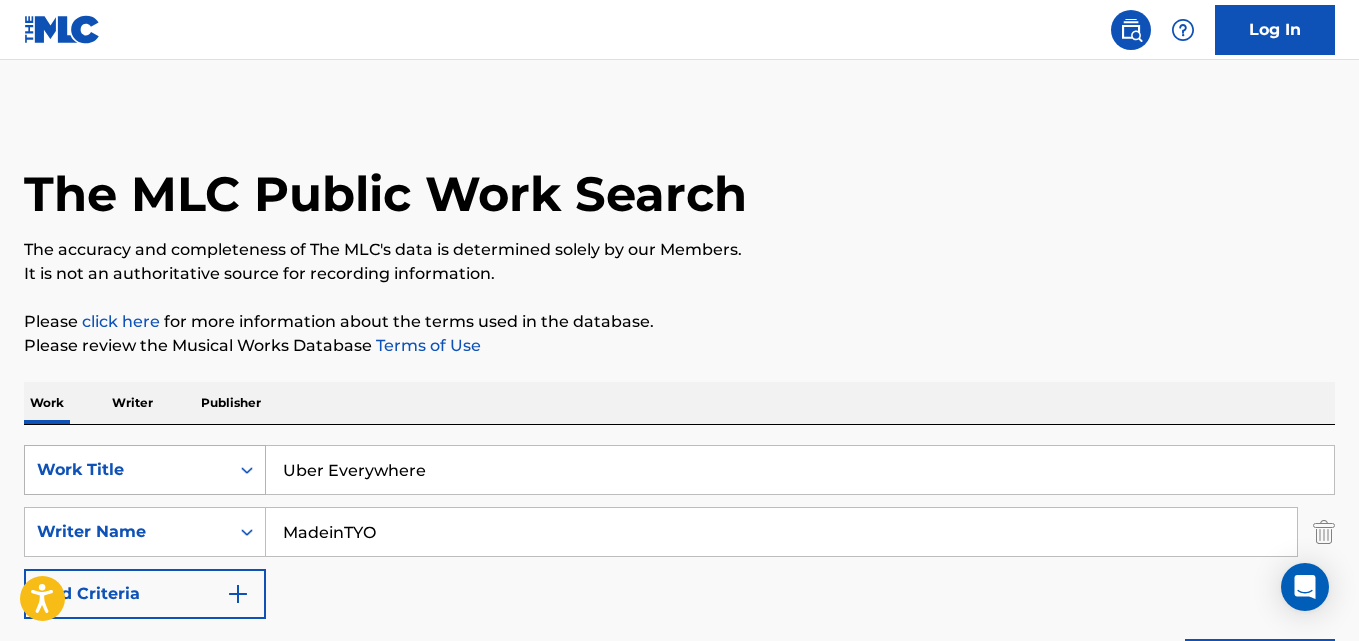 paste on "lcolm [PERSON_NAME]" 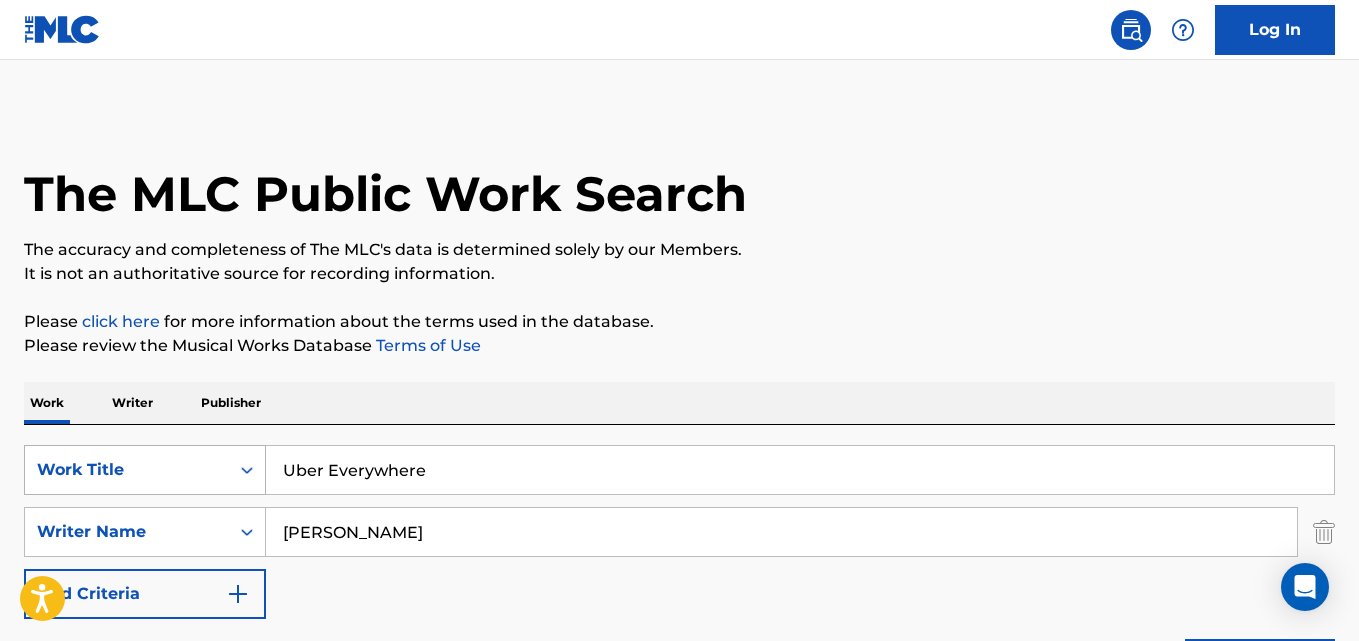 type on "[PERSON_NAME]" 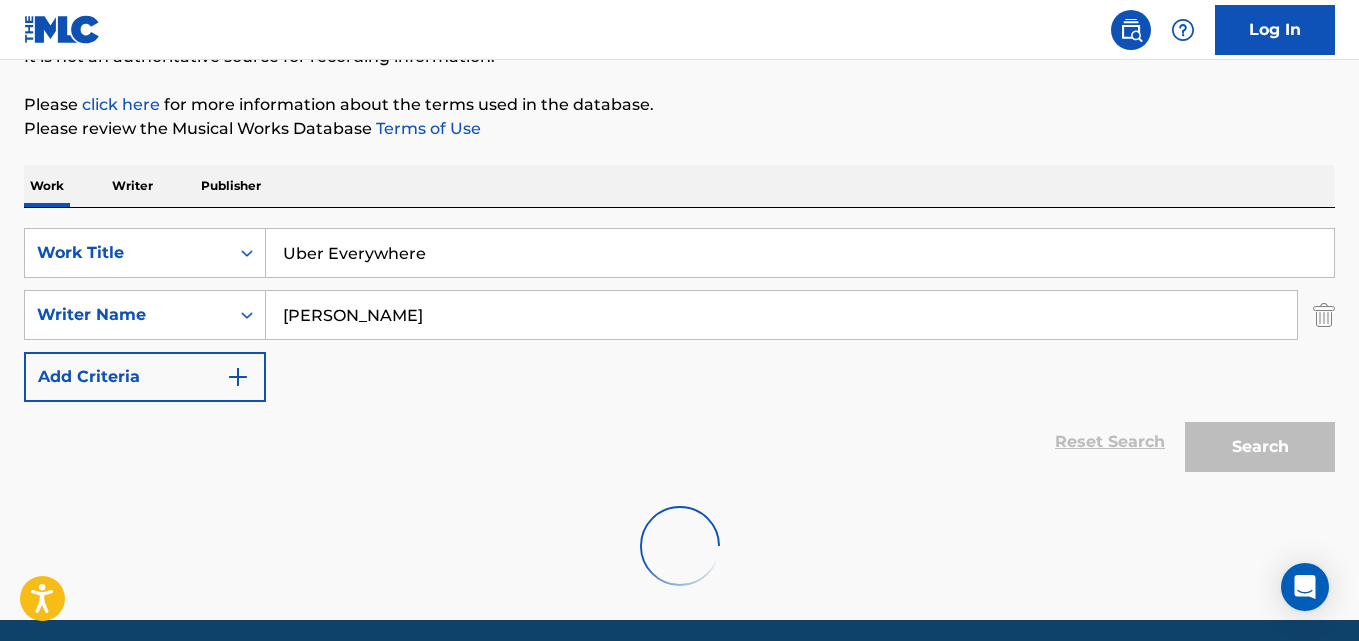 scroll, scrollTop: 227, scrollLeft: 0, axis: vertical 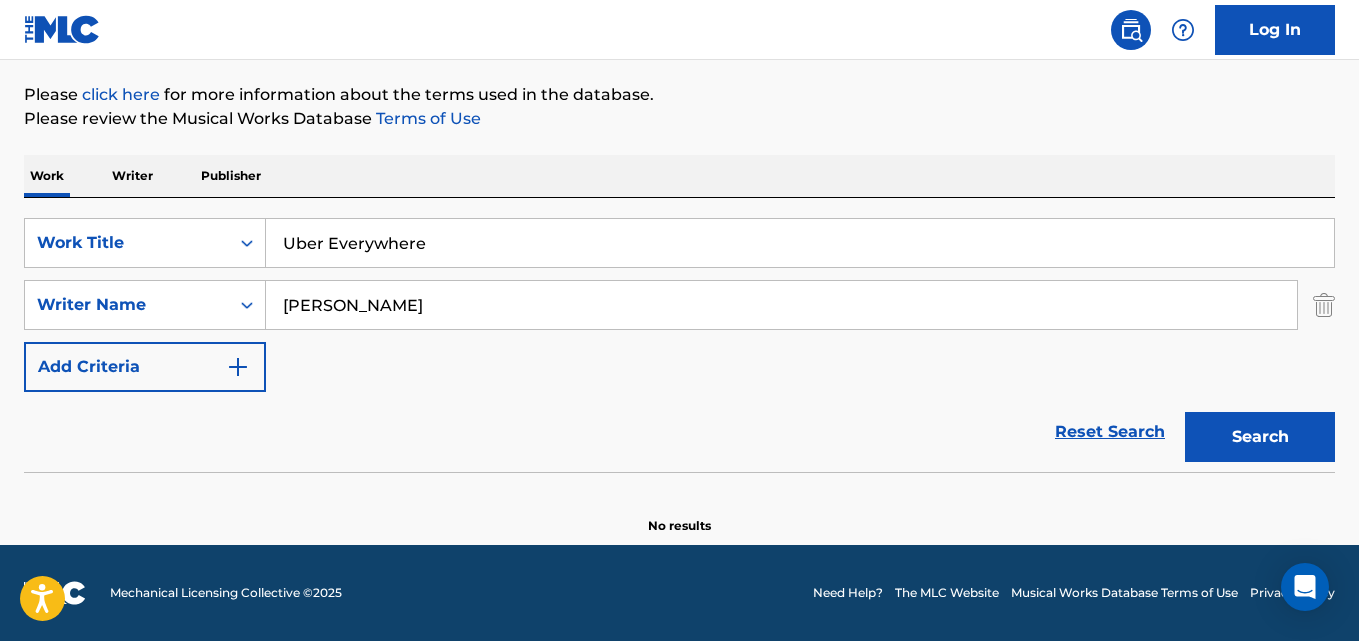 click on "Search" at bounding box center [1260, 437] 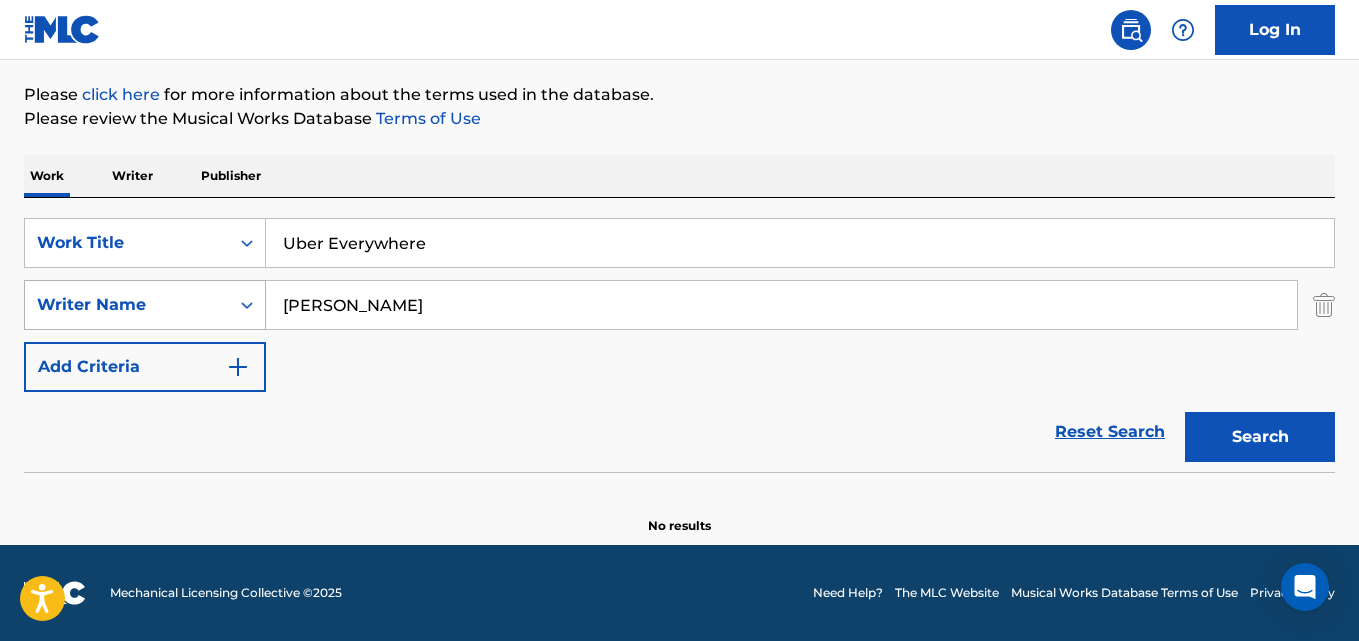 drag, startPoint x: 454, startPoint y: 303, endPoint x: 175, endPoint y: 303, distance: 279 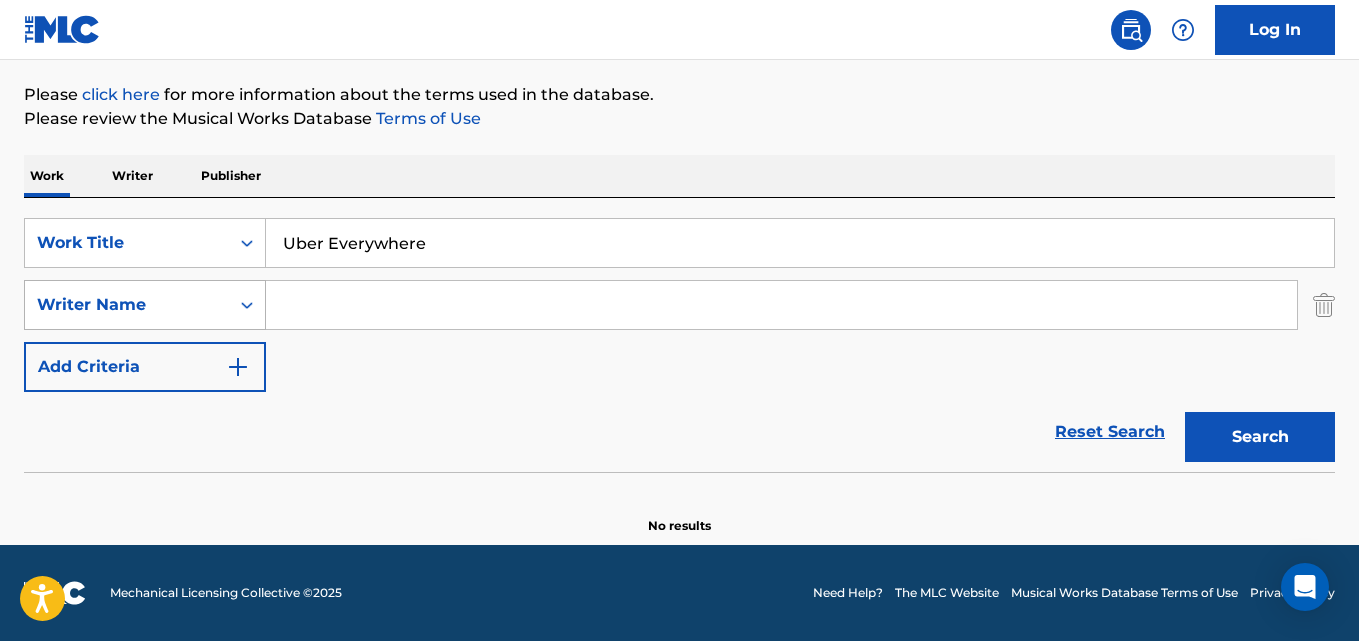 type 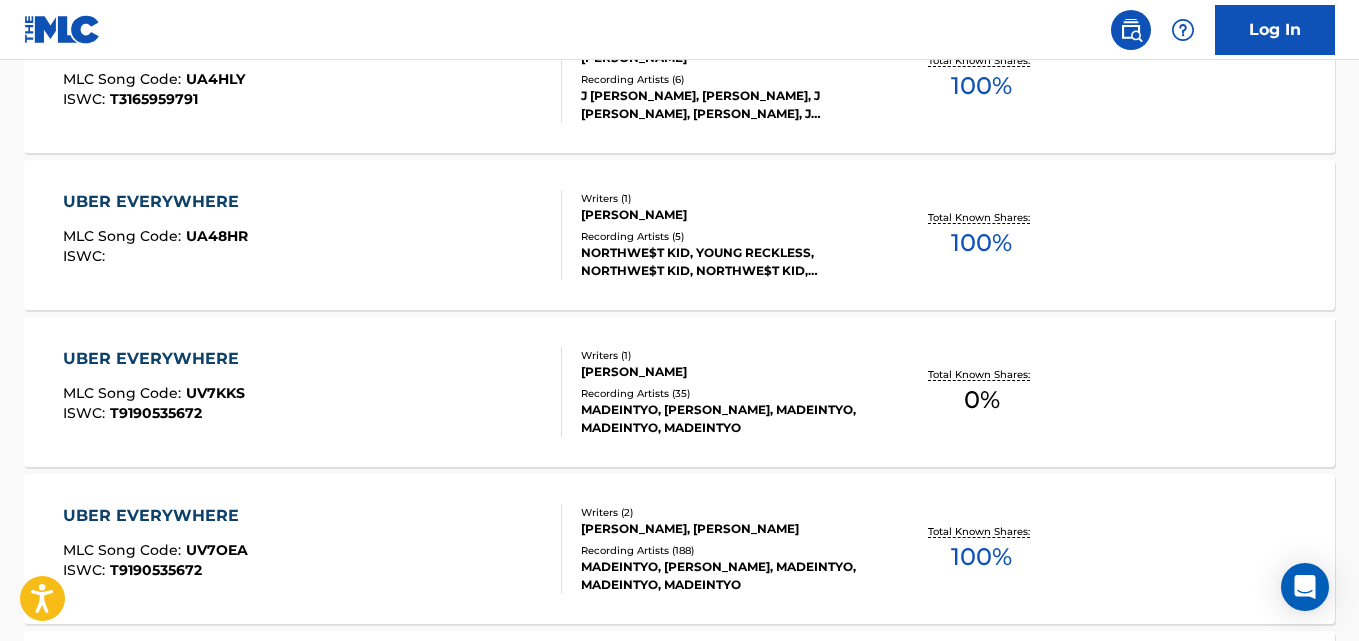 scroll, scrollTop: 1227, scrollLeft: 0, axis: vertical 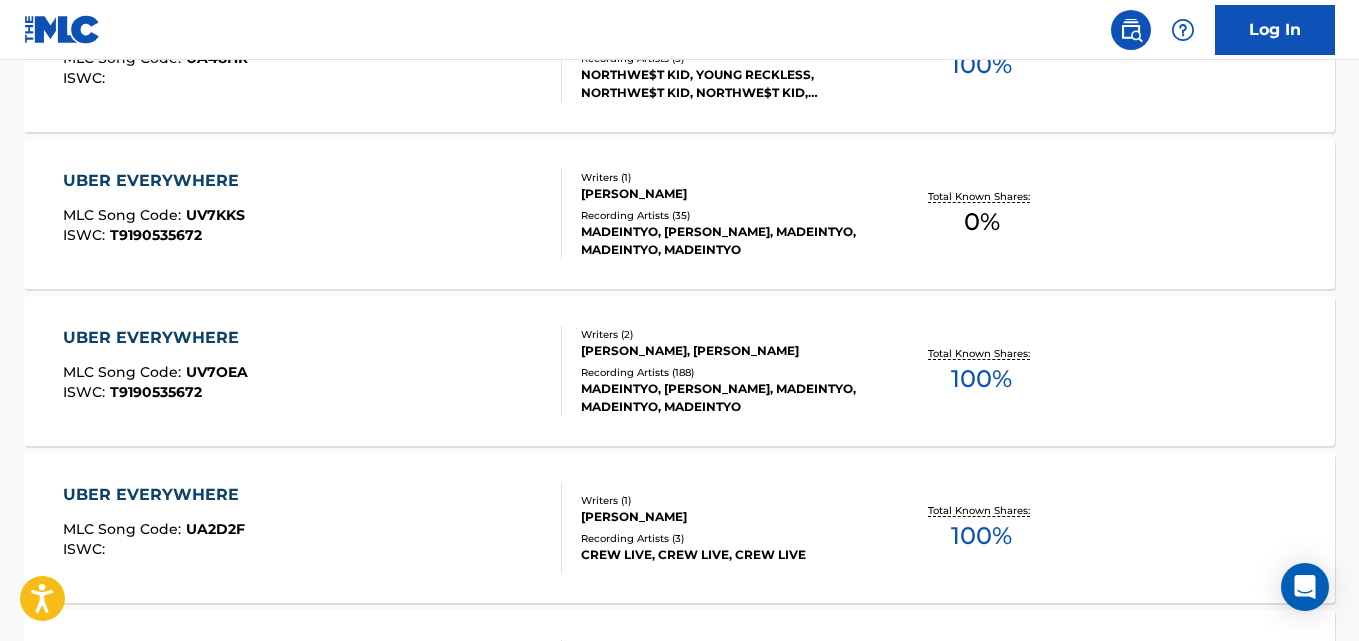 click on "UBER EVERYWHERE" at bounding box center (156, 338) 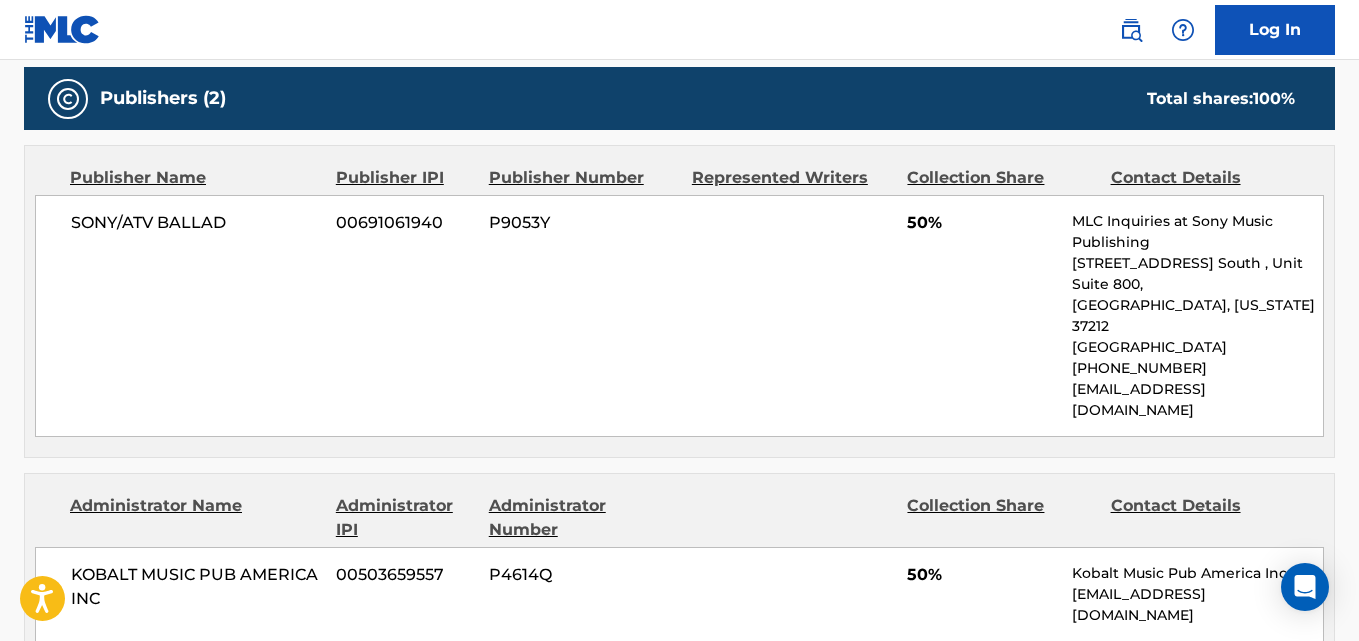 scroll, scrollTop: 833, scrollLeft: 0, axis: vertical 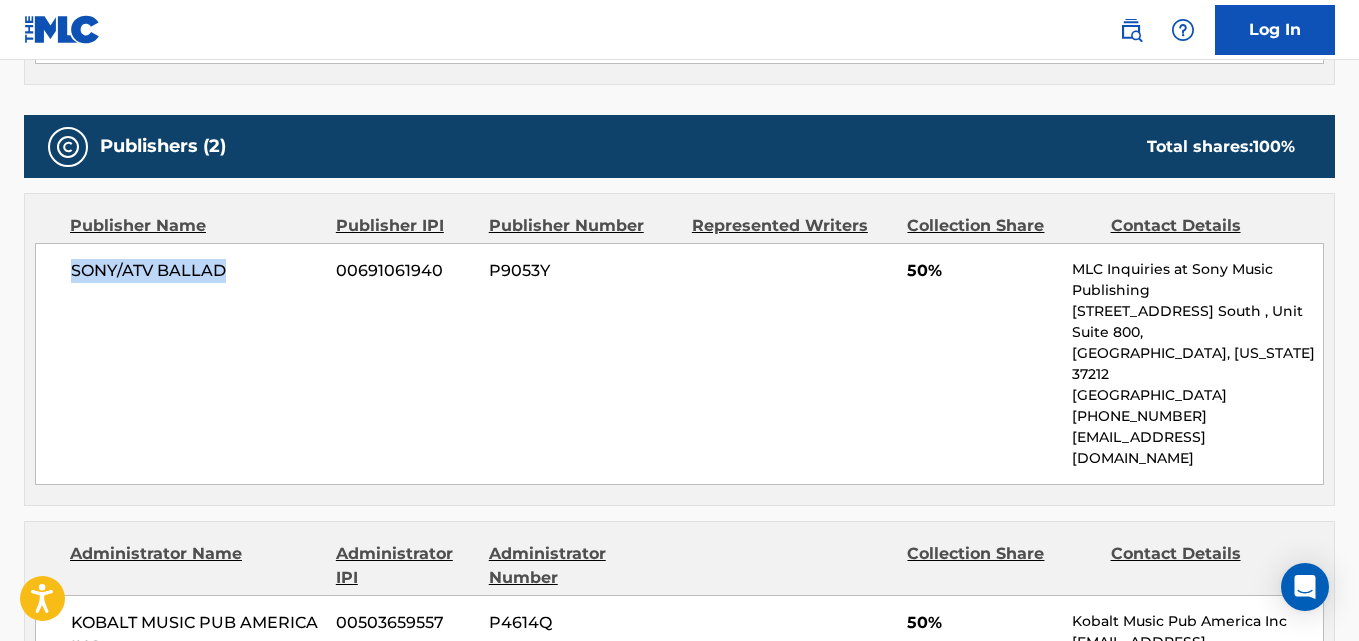 drag, startPoint x: 46, startPoint y: 274, endPoint x: 265, endPoint y: 274, distance: 219 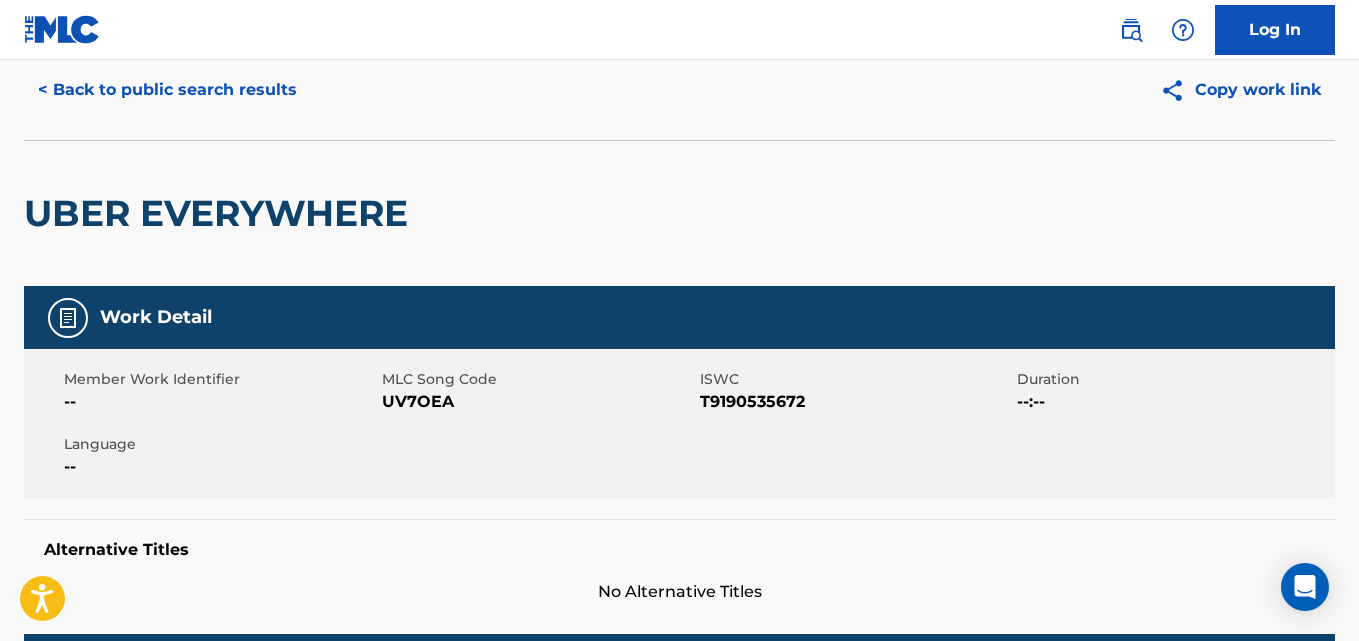 scroll, scrollTop: 0, scrollLeft: 0, axis: both 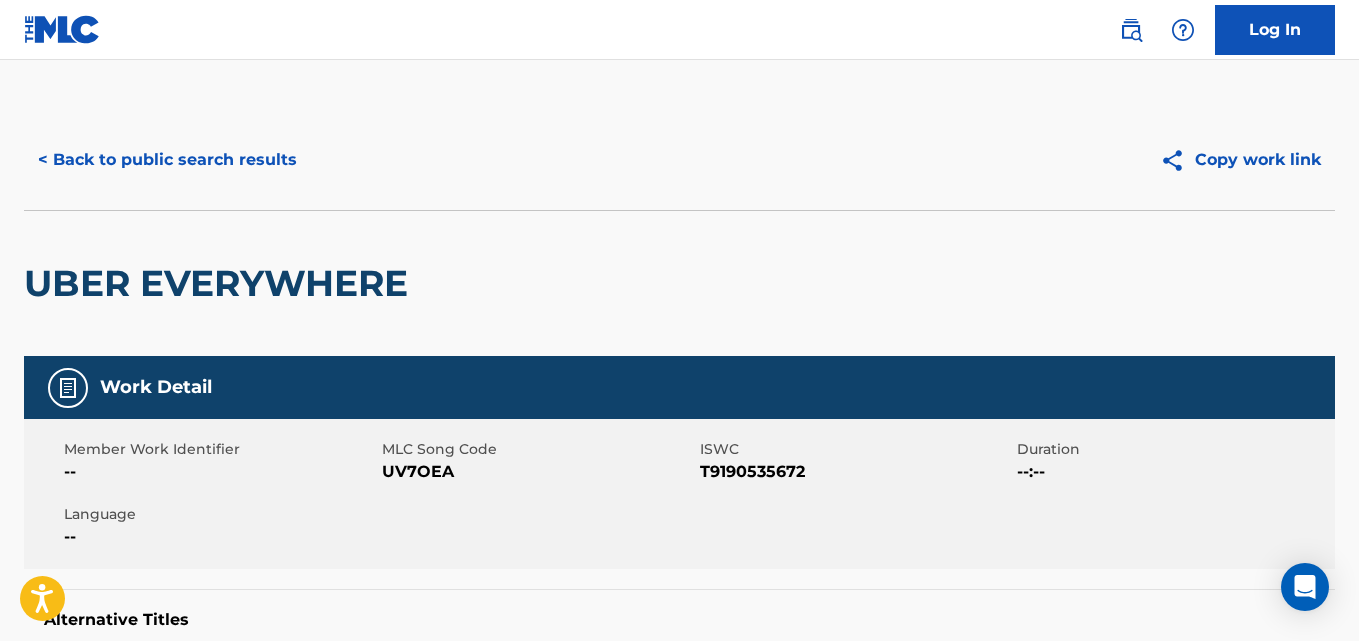 click on "< Back to public search results" at bounding box center (167, 160) 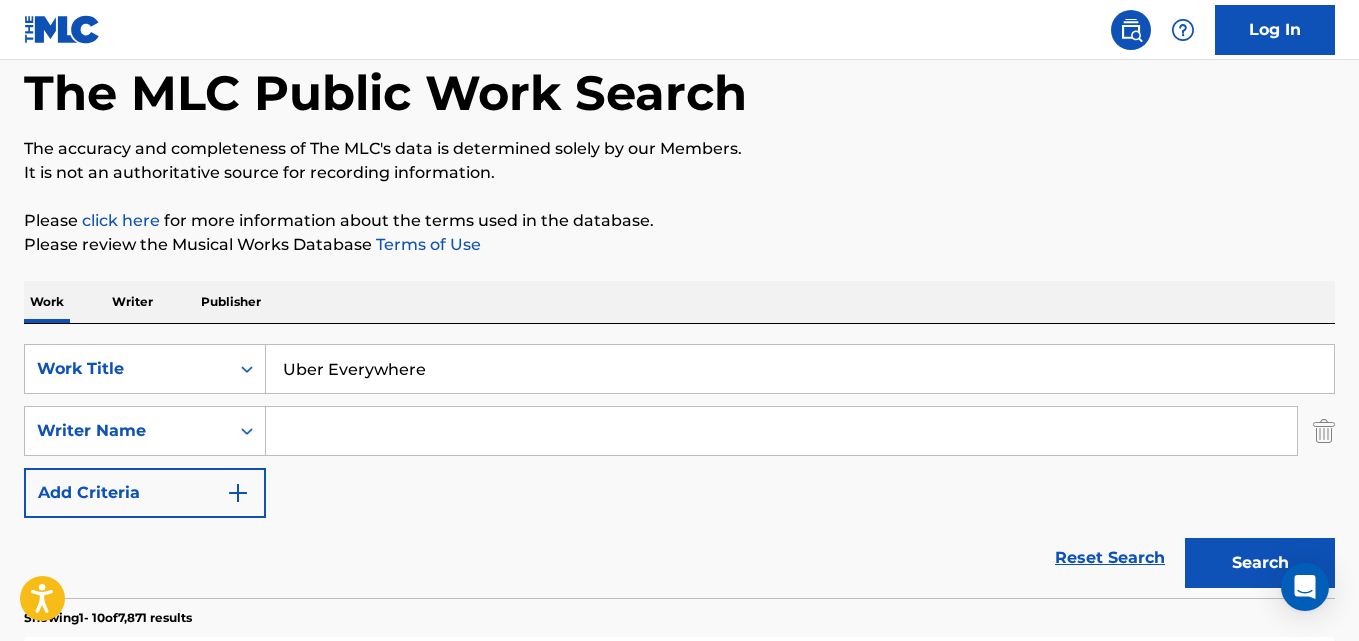 scroll, scrollTop: 8, scrollLeft: 0, axis: vertical 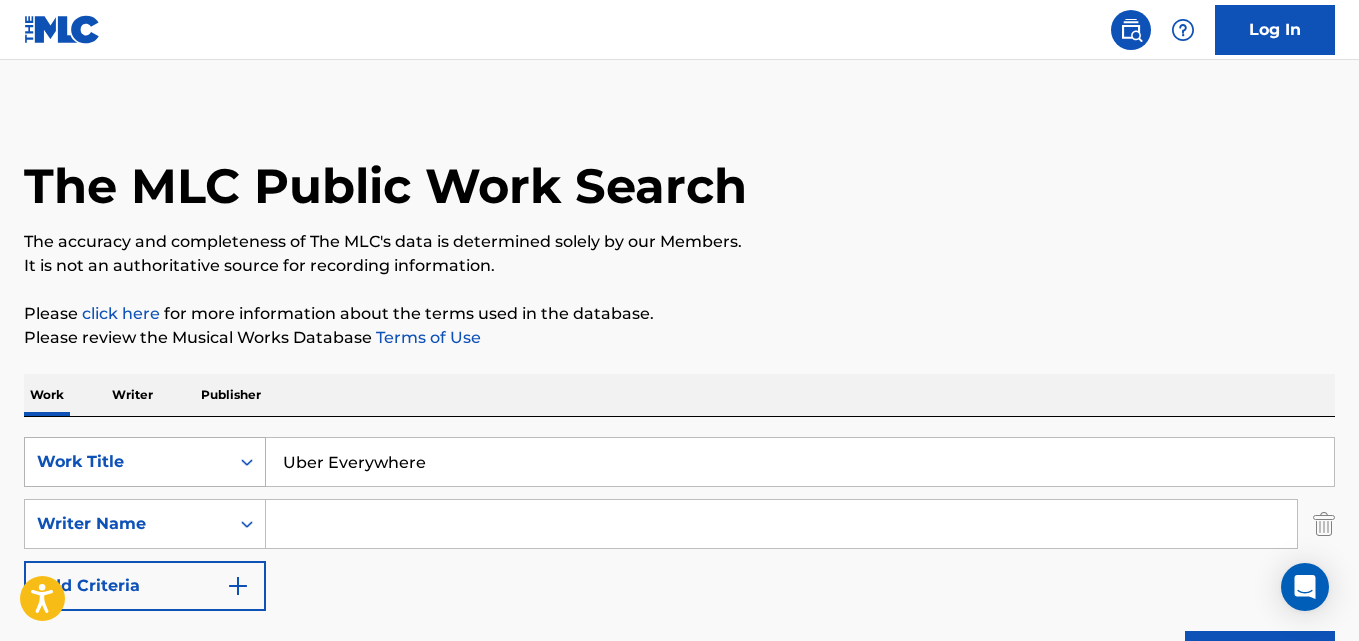 drag, startPoint x: 371, startPoint y: 460, endPoint x: 242, endPoint y: 464, distance: 129.062 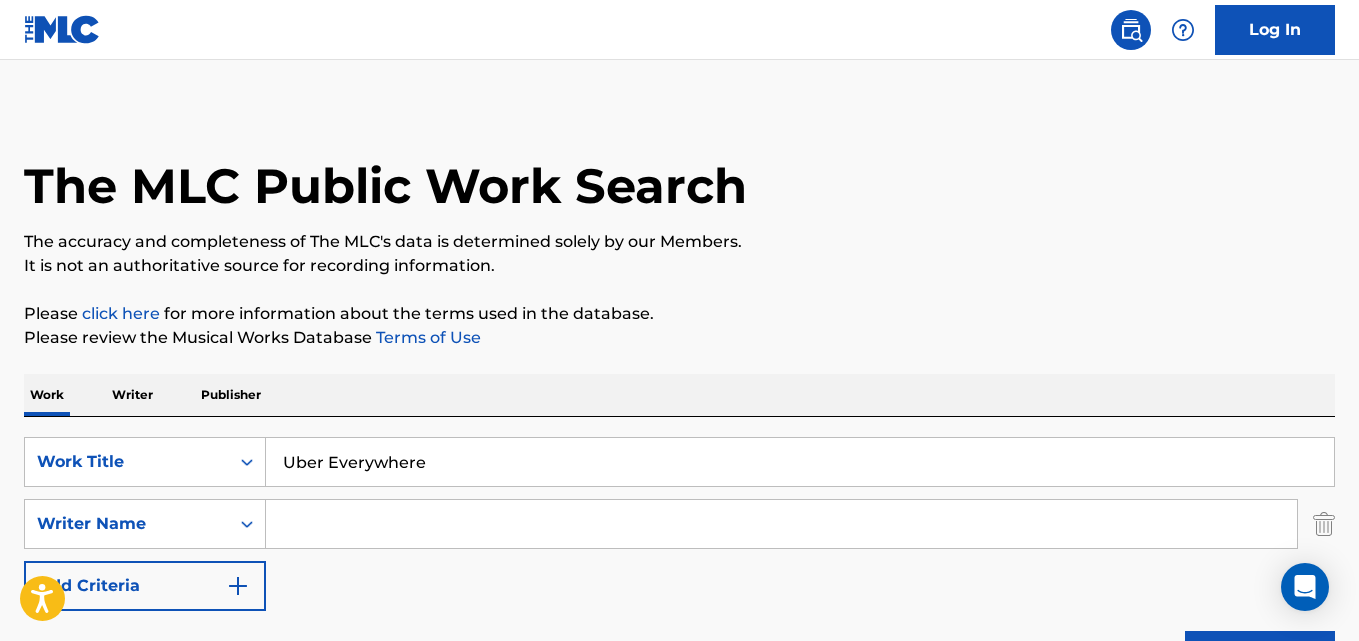 click on "Please review the Musical Works Database   Terms of Use" at bounding box center [679, 338] 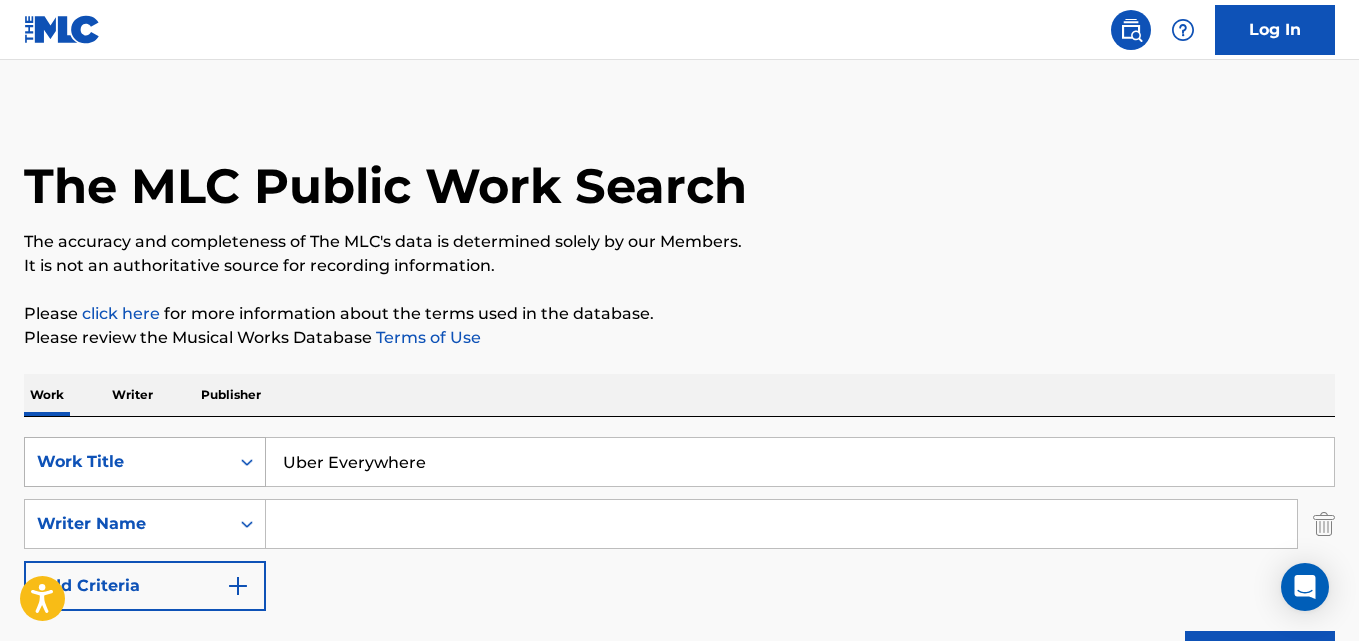 drag, startPoint x: 308, startPoint y: 459, endPoint x: 175, endPoint y: 457, distance: 133.01503 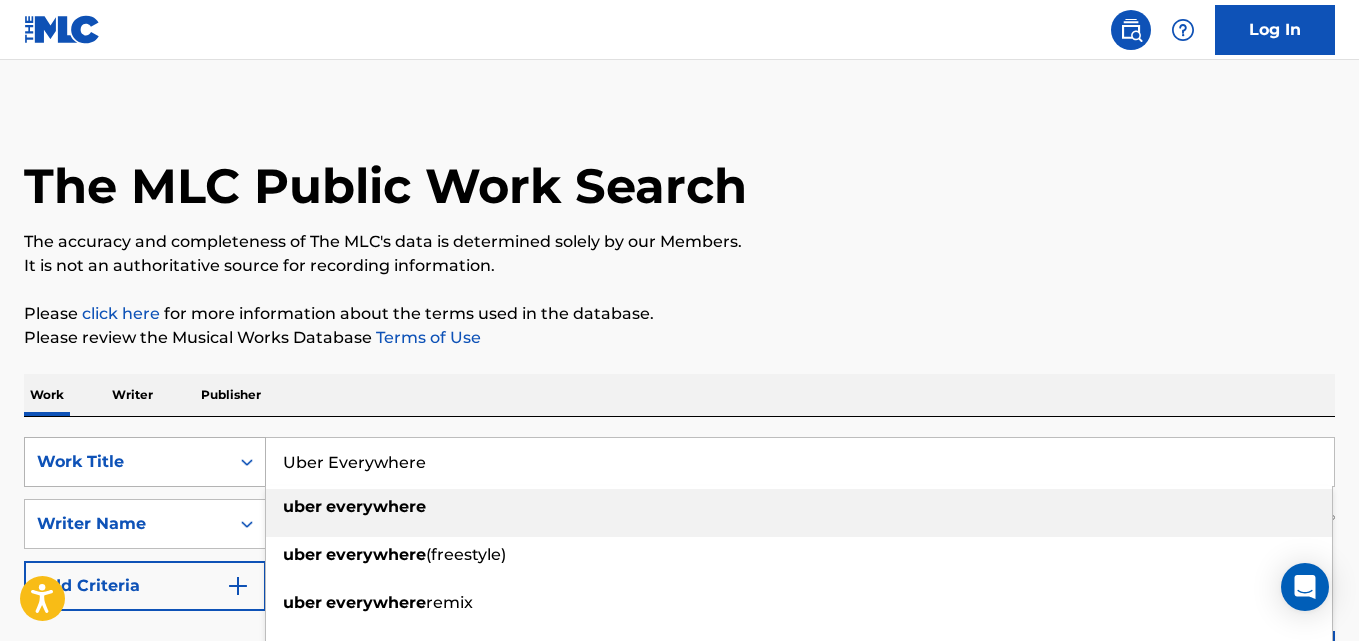 paste on "Whats Gwannin" 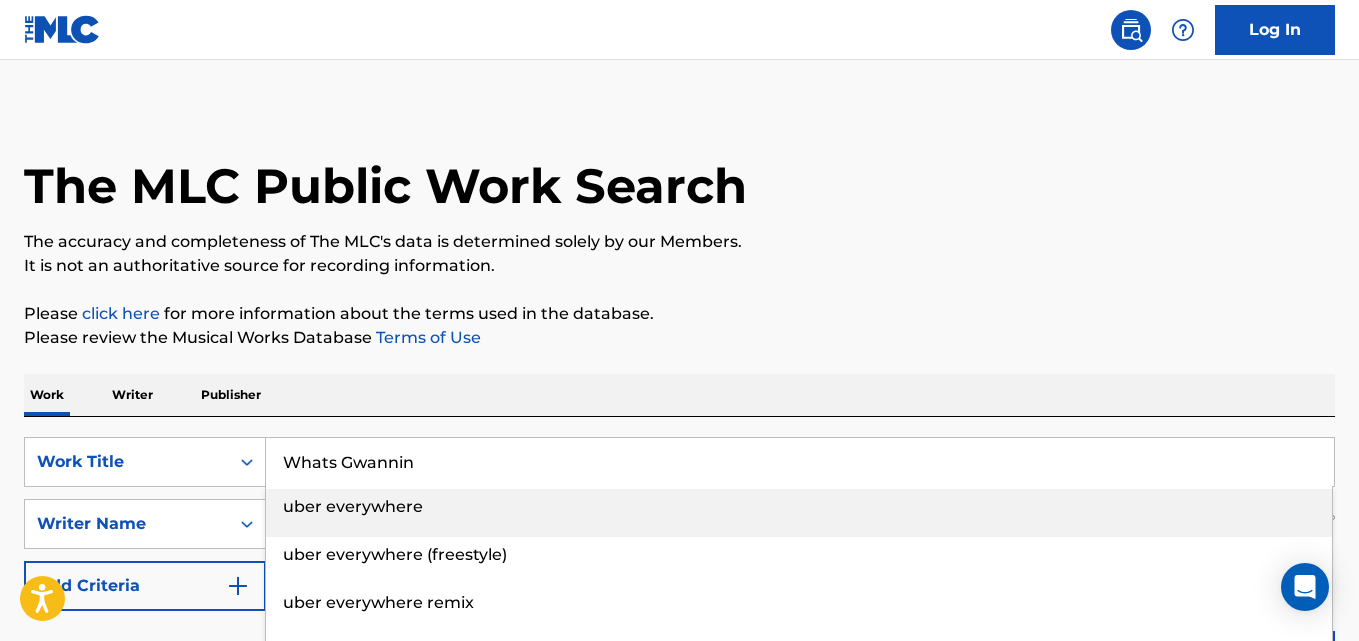 type on "Whats Gwannin" 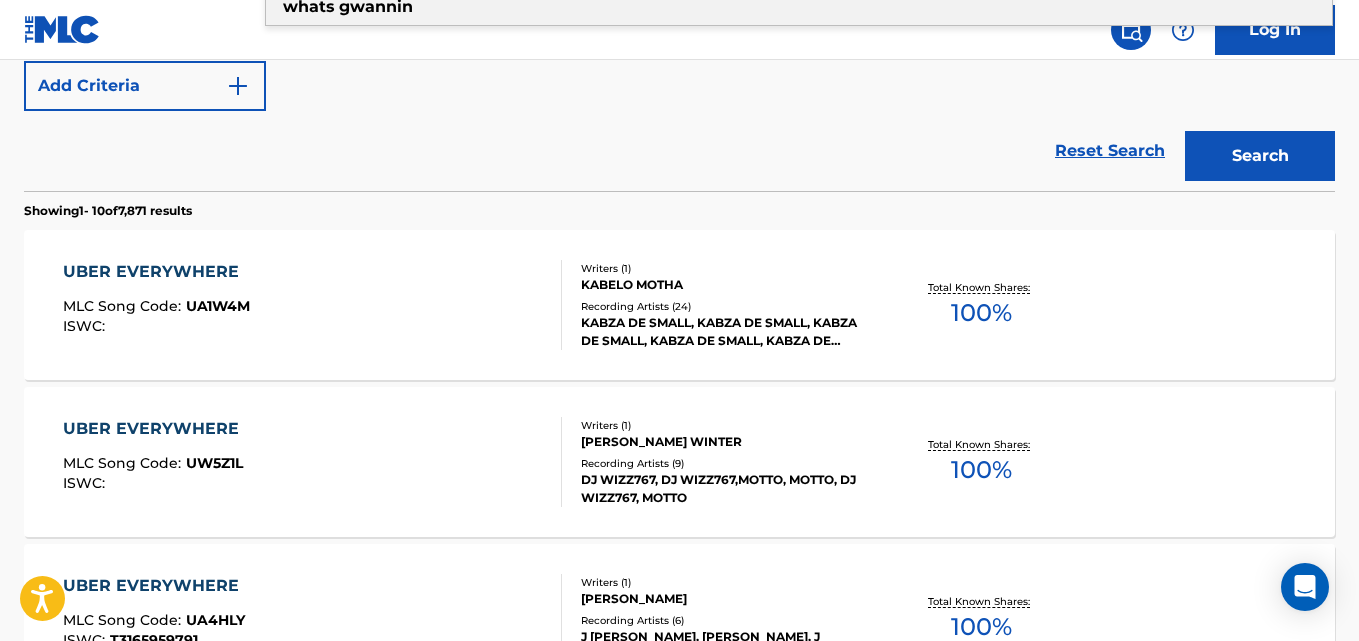 scroll, scrollTop: 341, scrollLeft: 0, axis: vertical 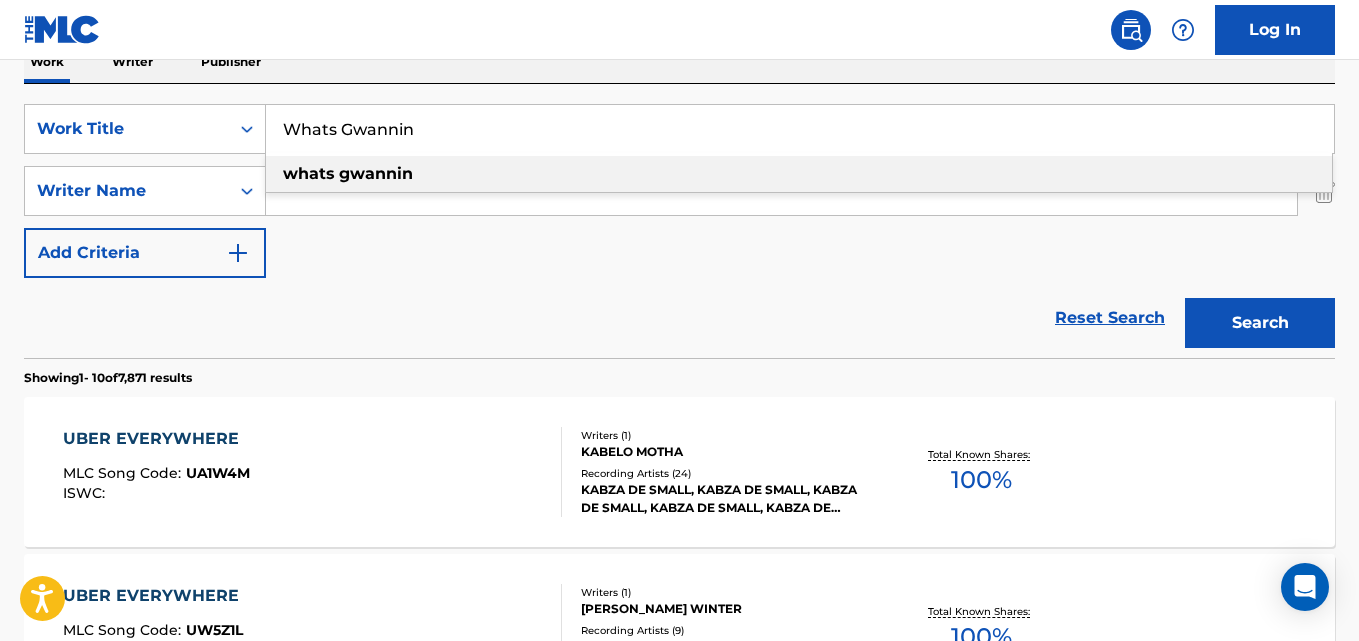 click on "Reset Search Search" at bounding box center [679, 318] 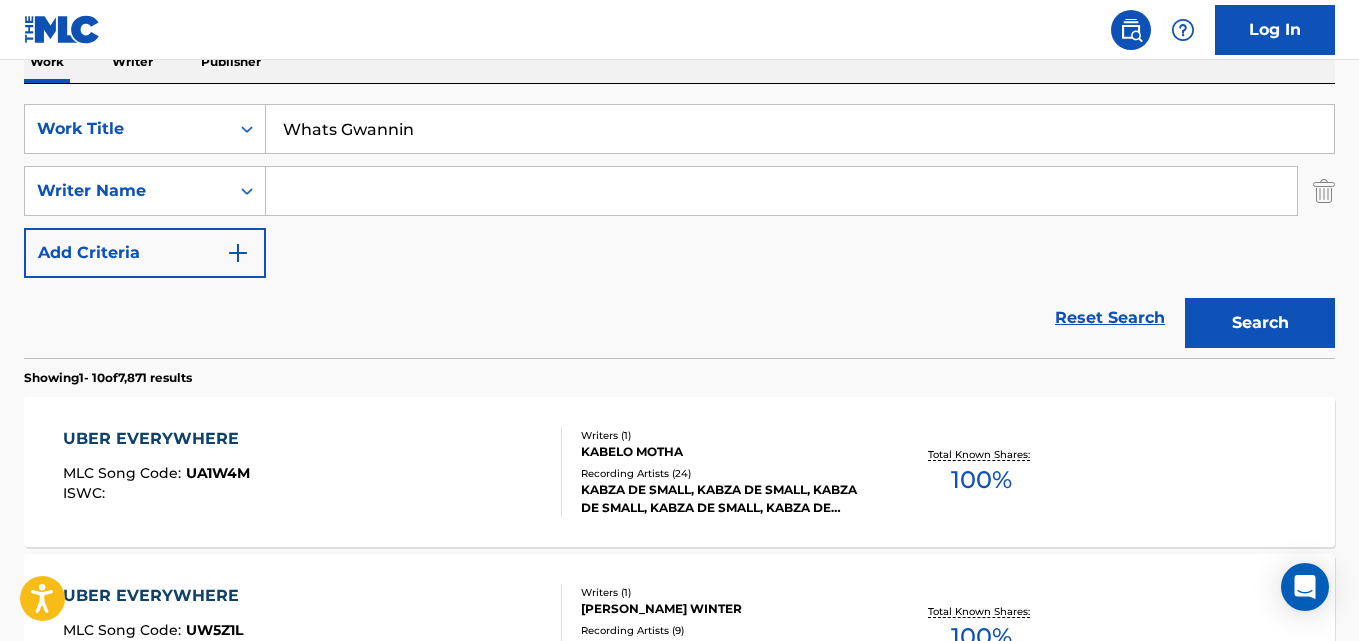 click at bounding box center (781, 191) 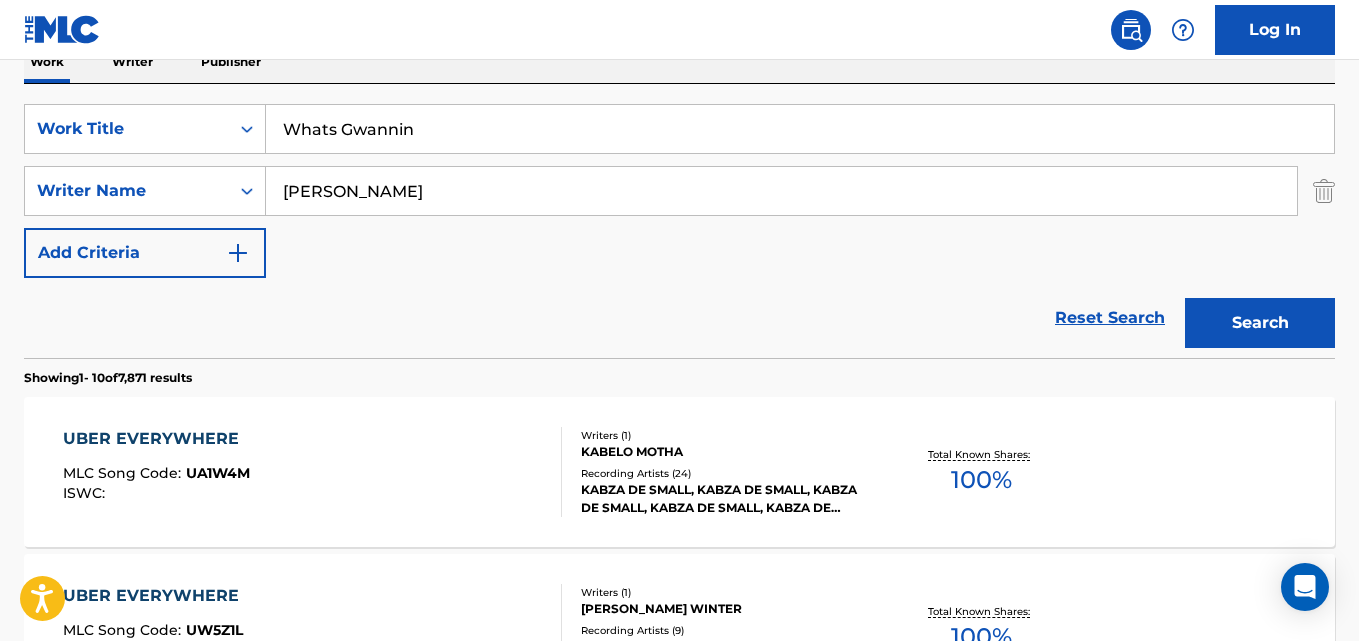 type on "[PERSON_NAME]" 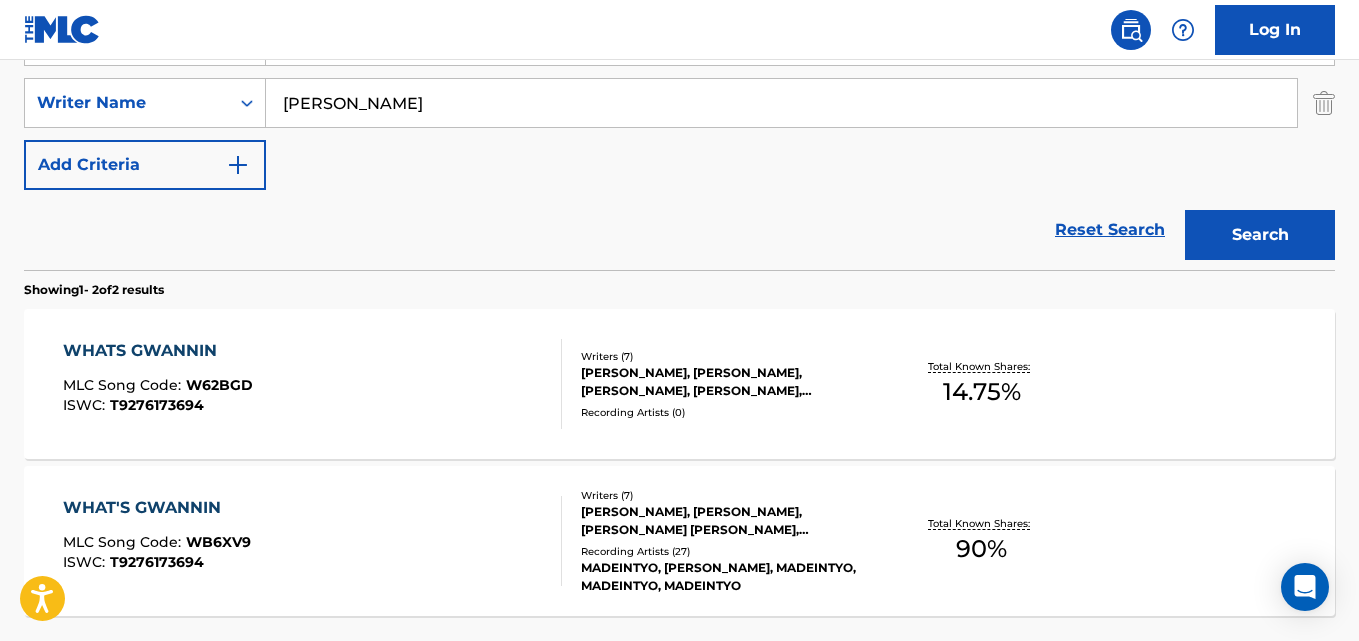 scroll, scrollTop: 604, scrollLeft: 0, axis: vertical 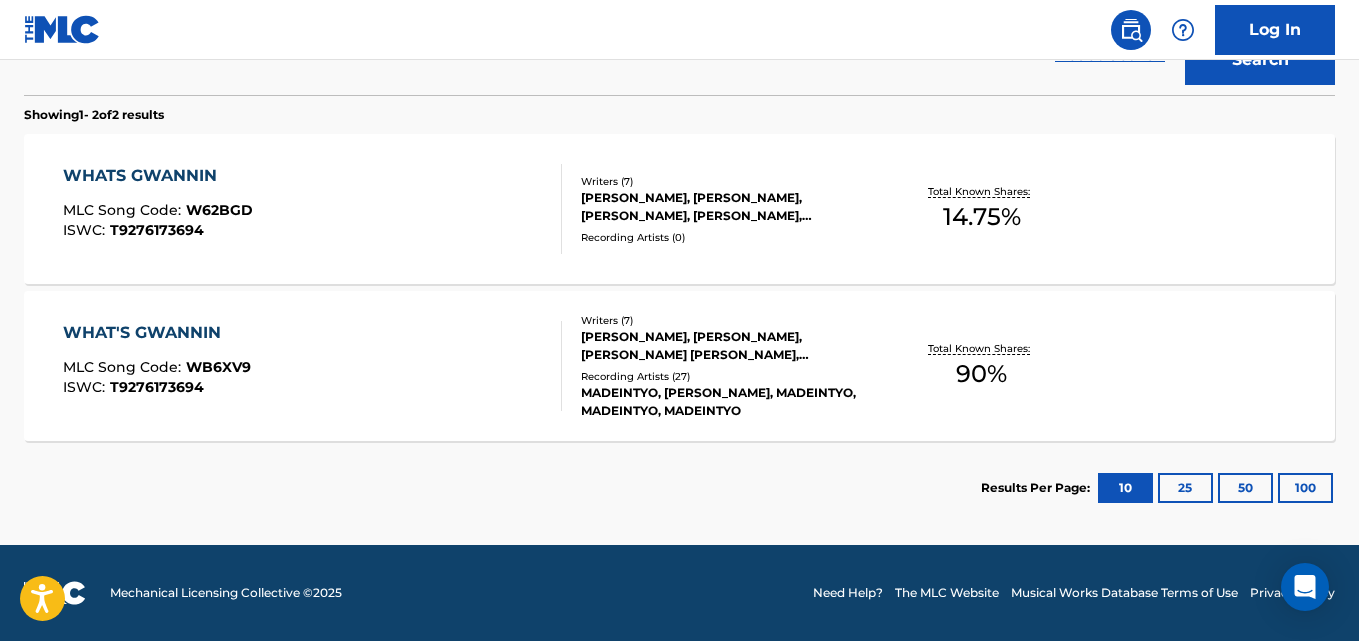 click on "MLC Song Code :" at bounding box center (124, 367) 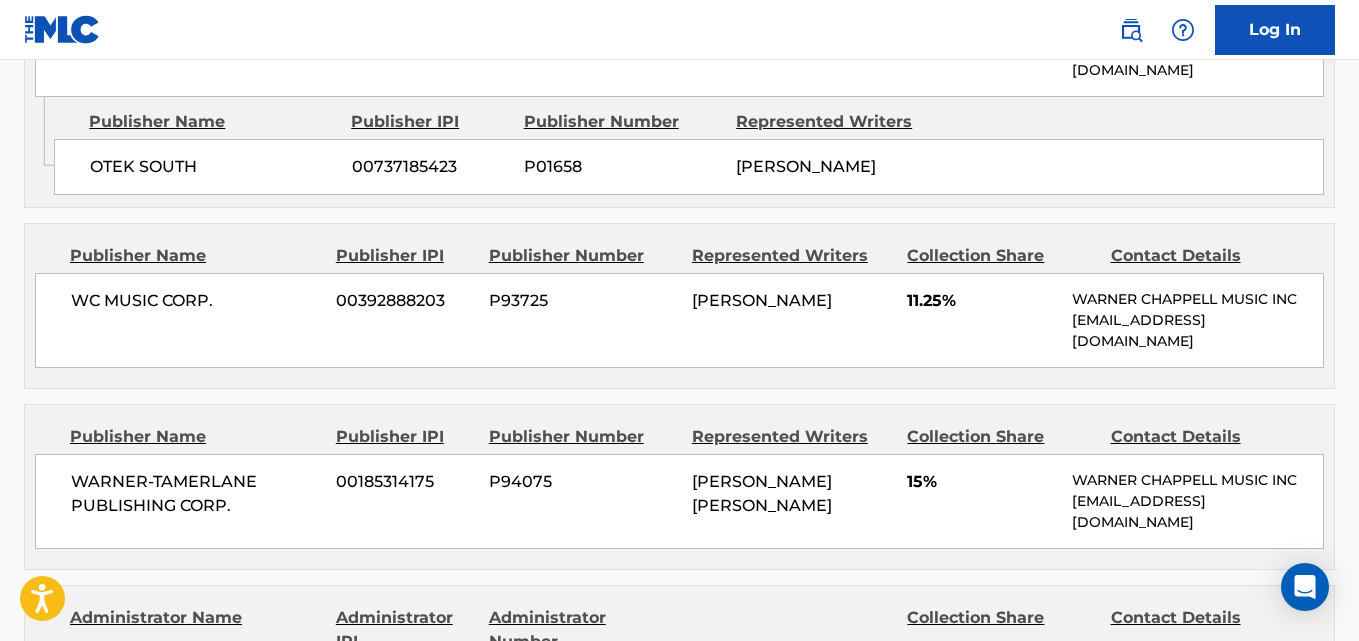 scroll, scrollTop: 1167, scrollLeft: 0, axis: vertical 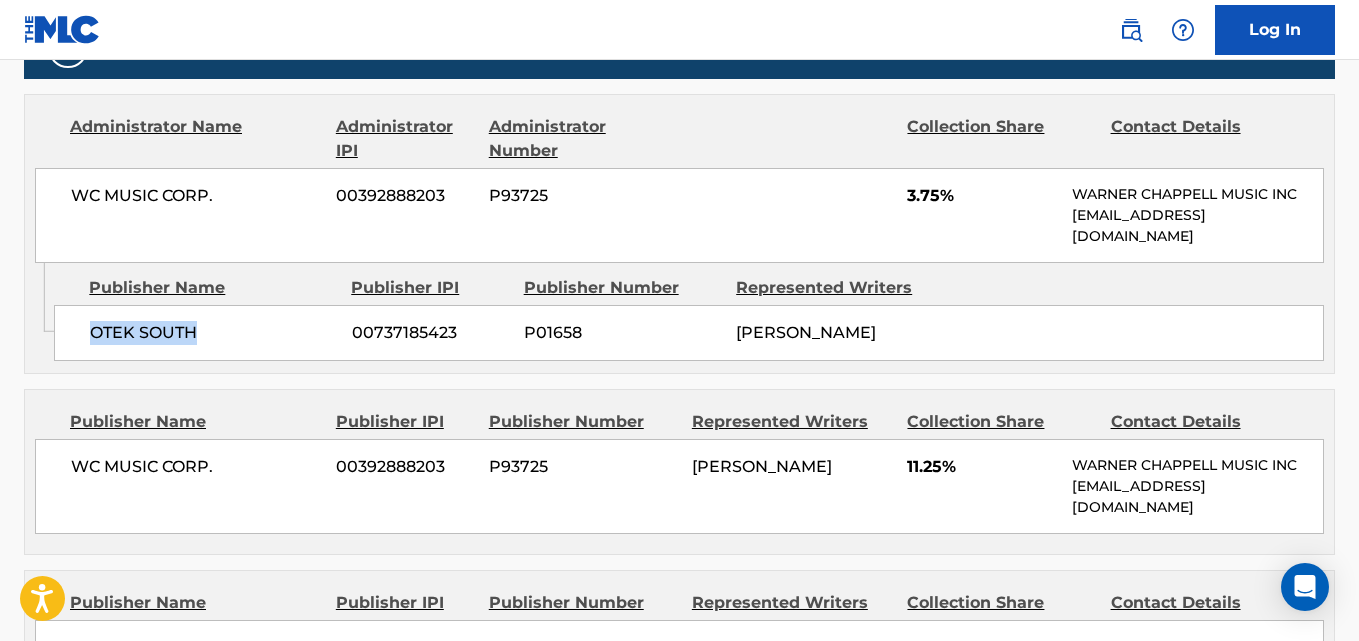drag, startPoint x: 87, startPoint y: 328, endPoint x: 302, endPoint y: 328, distance: 215 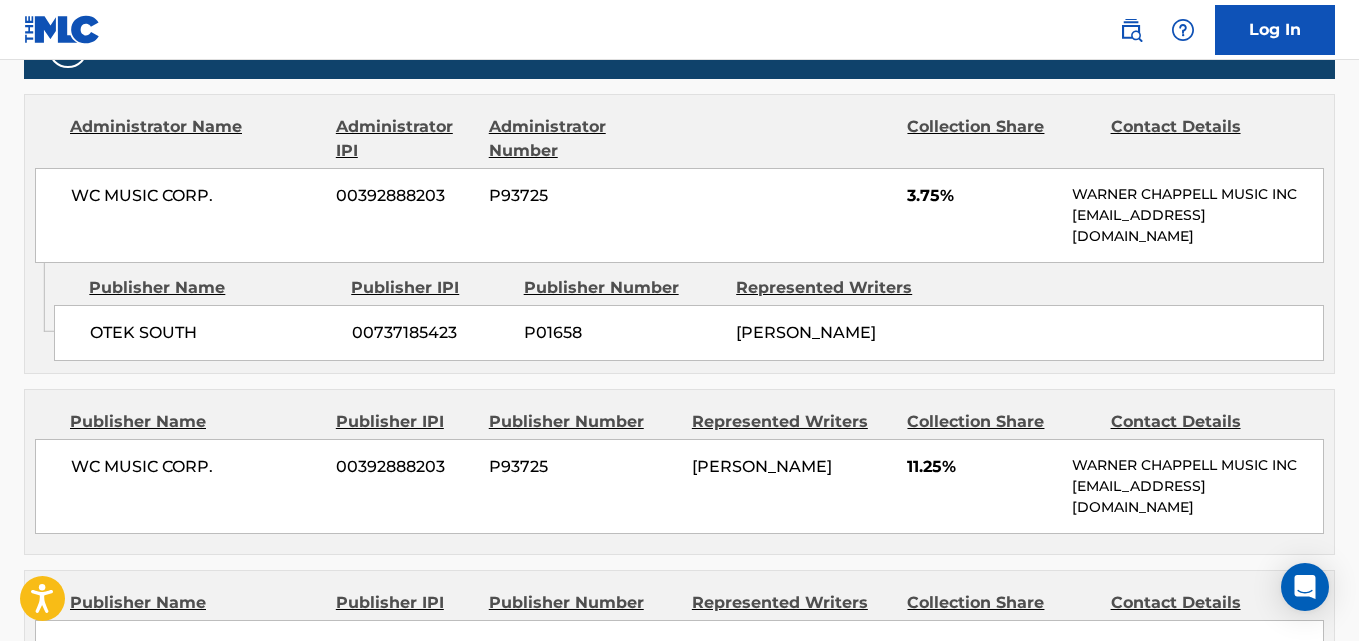 click on "3.75%" at bounding box center (982, 196) 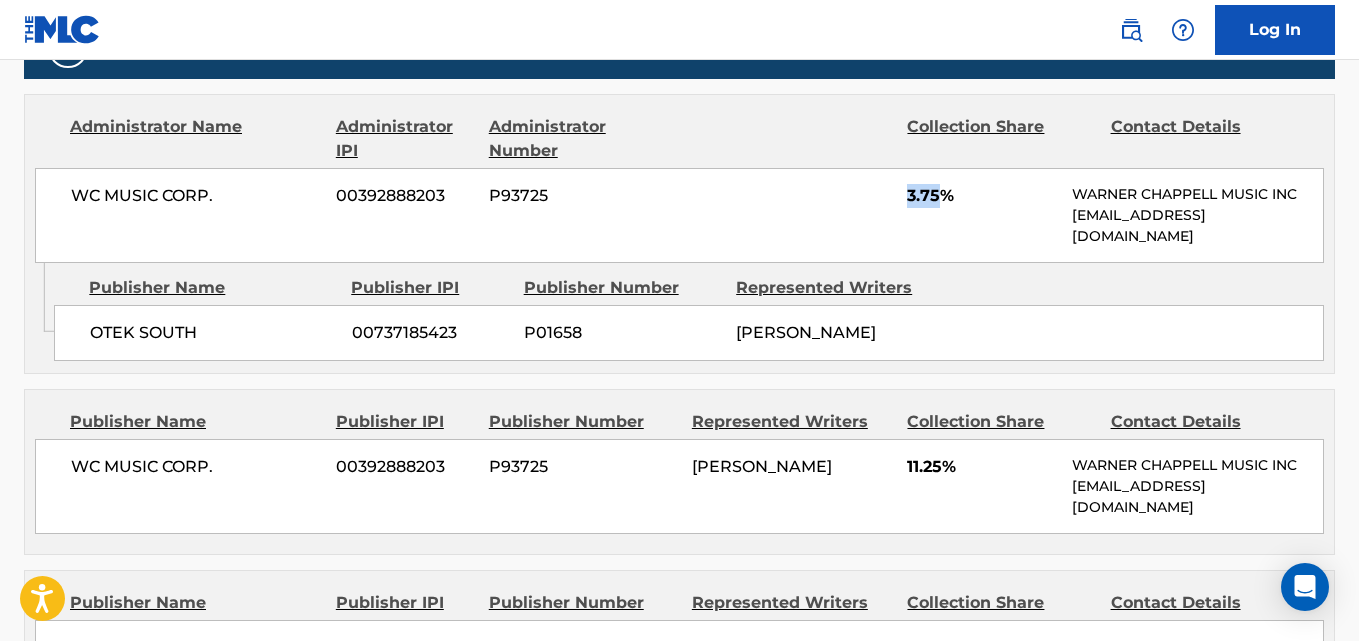 click on "3.75%" at bounding box center (982, 196) 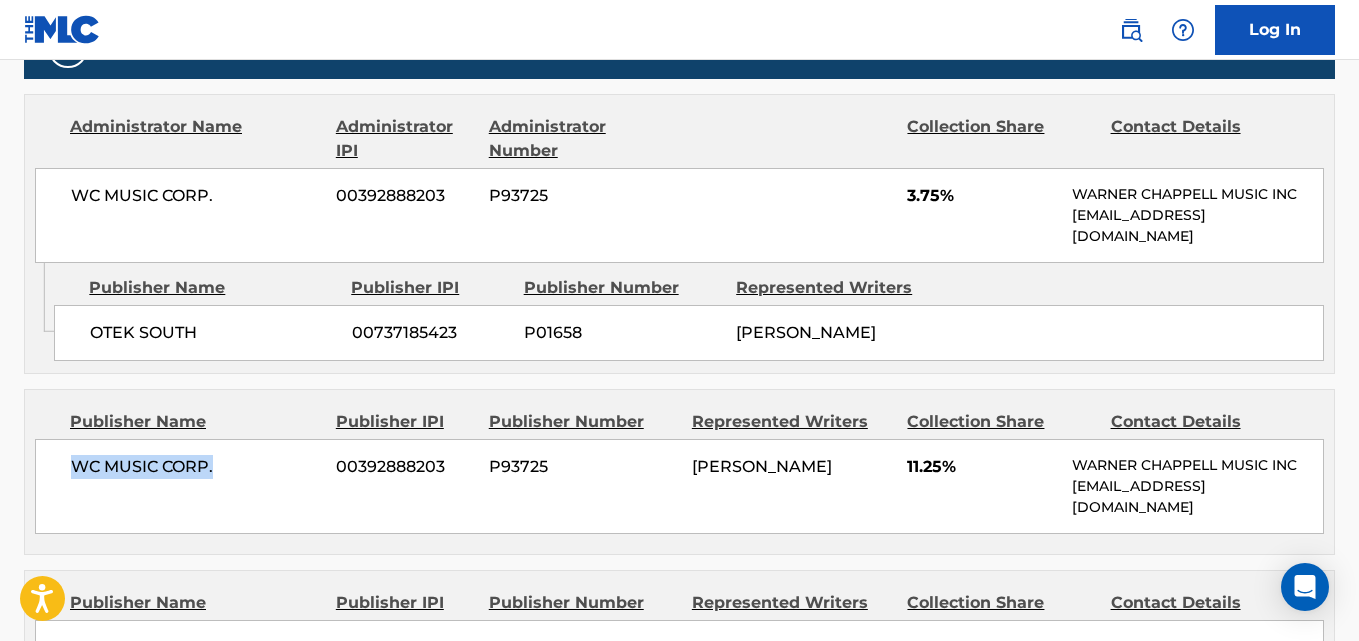 drag, startPoint x: 62, startPoint y: 464, endPoint x: 243, endPoint y: 464, distance: 181 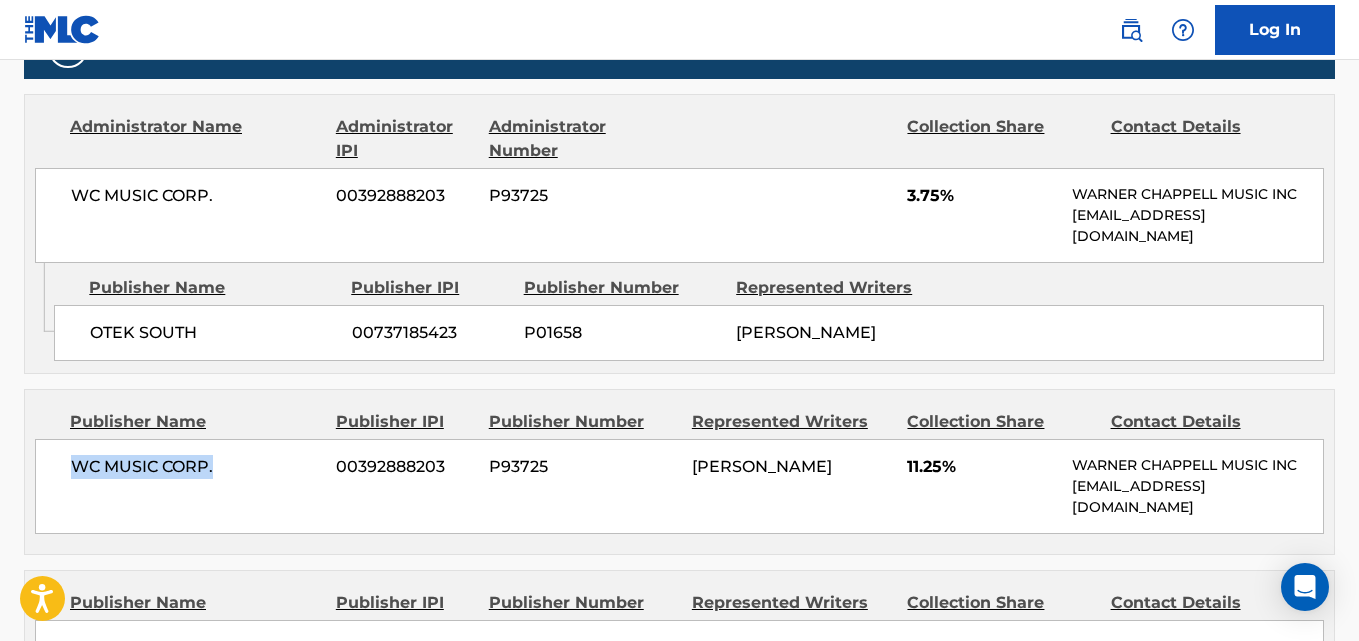 scroll, scrollTop: 1333, scrollLeft: 0, axis: vertical 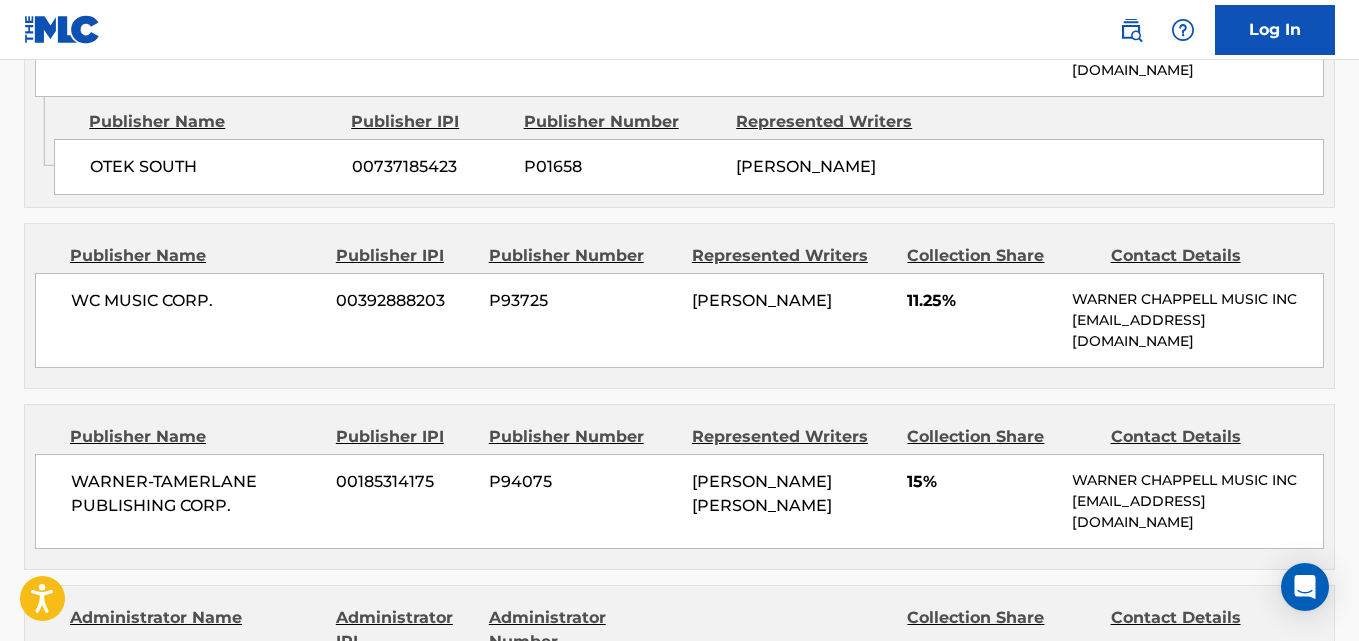 click on "11.25%" at bounding box center [982, 301] 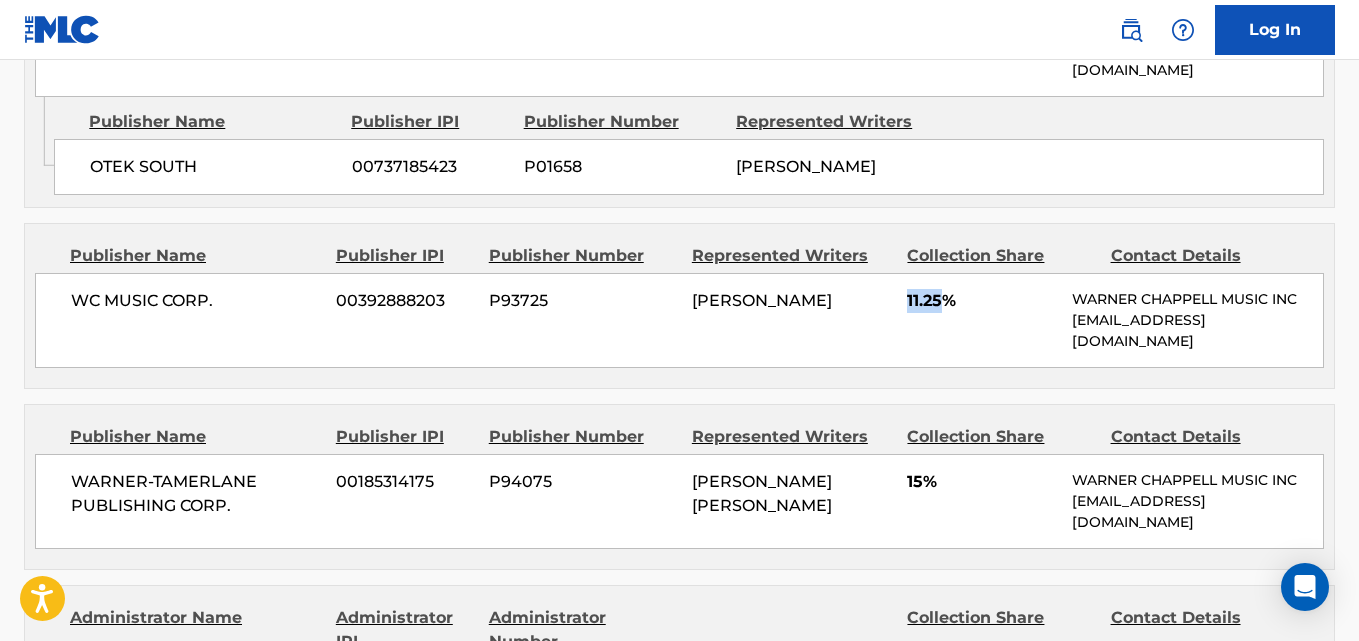 click on "11.25%" at bounding box center (982, 301) 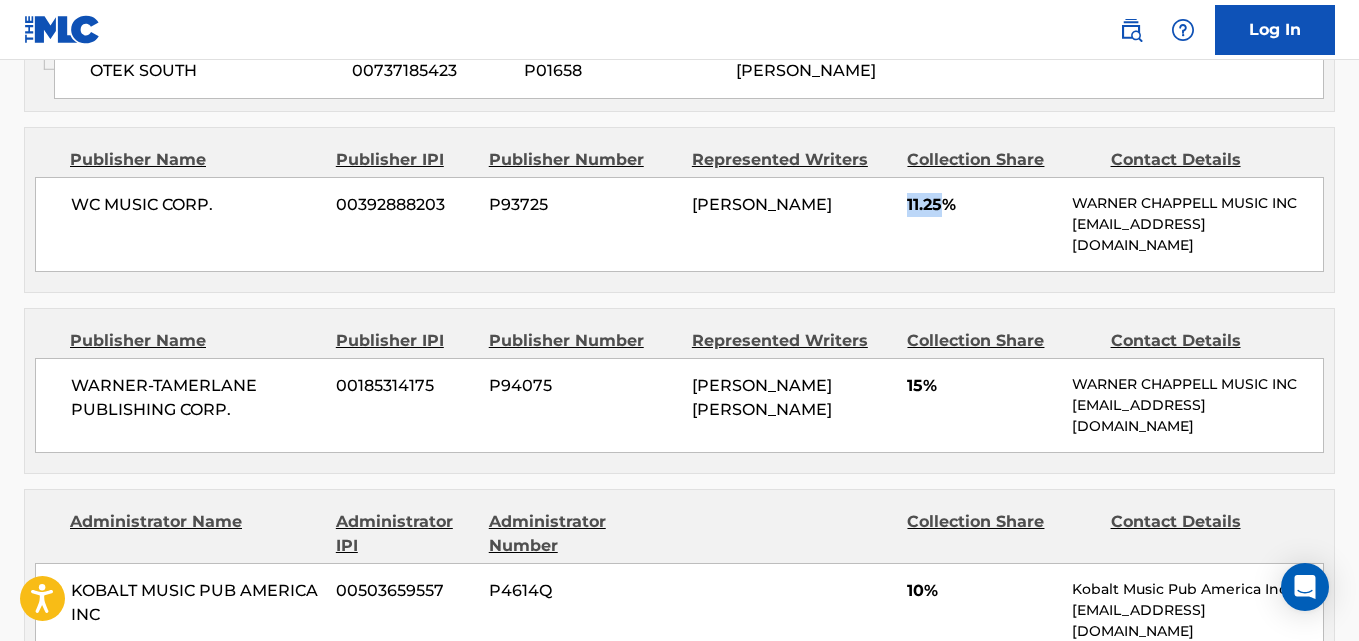 scroll, scrollTop: 1500, scrollLeft: 0, axis: vertical 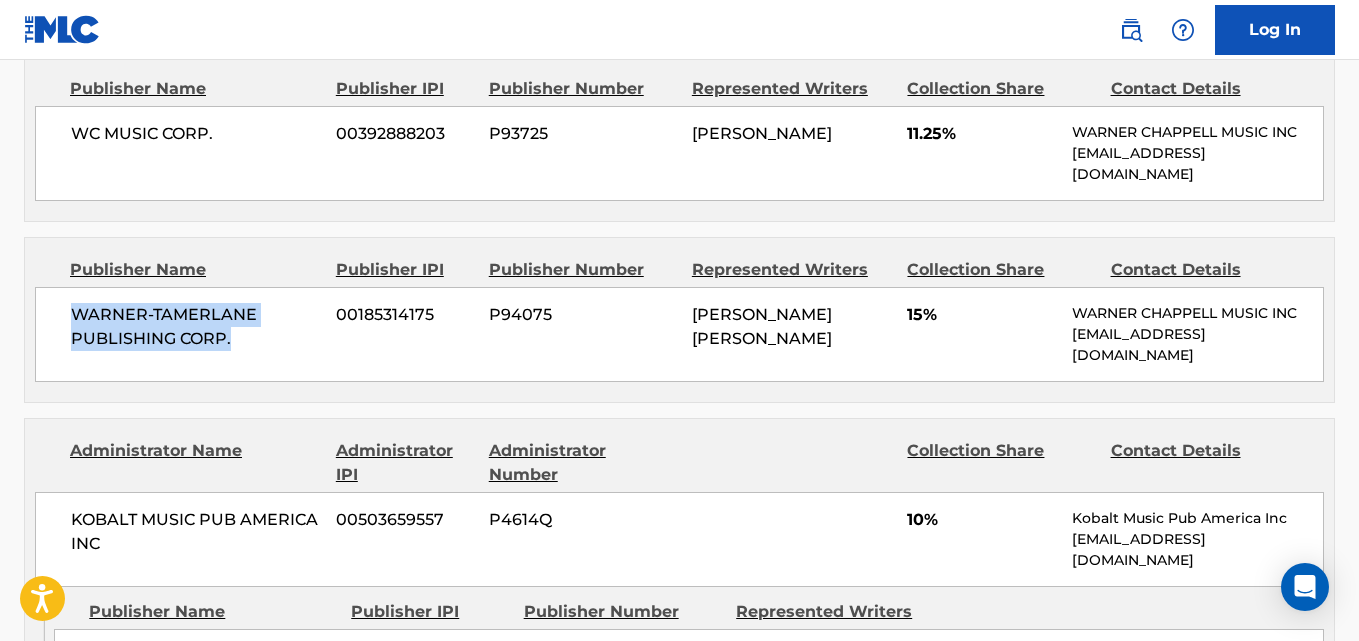 drag, startPoint x: 61, startPoint y: 312, endPoint x: 313, endPoint y: 375, distance: 259.75565 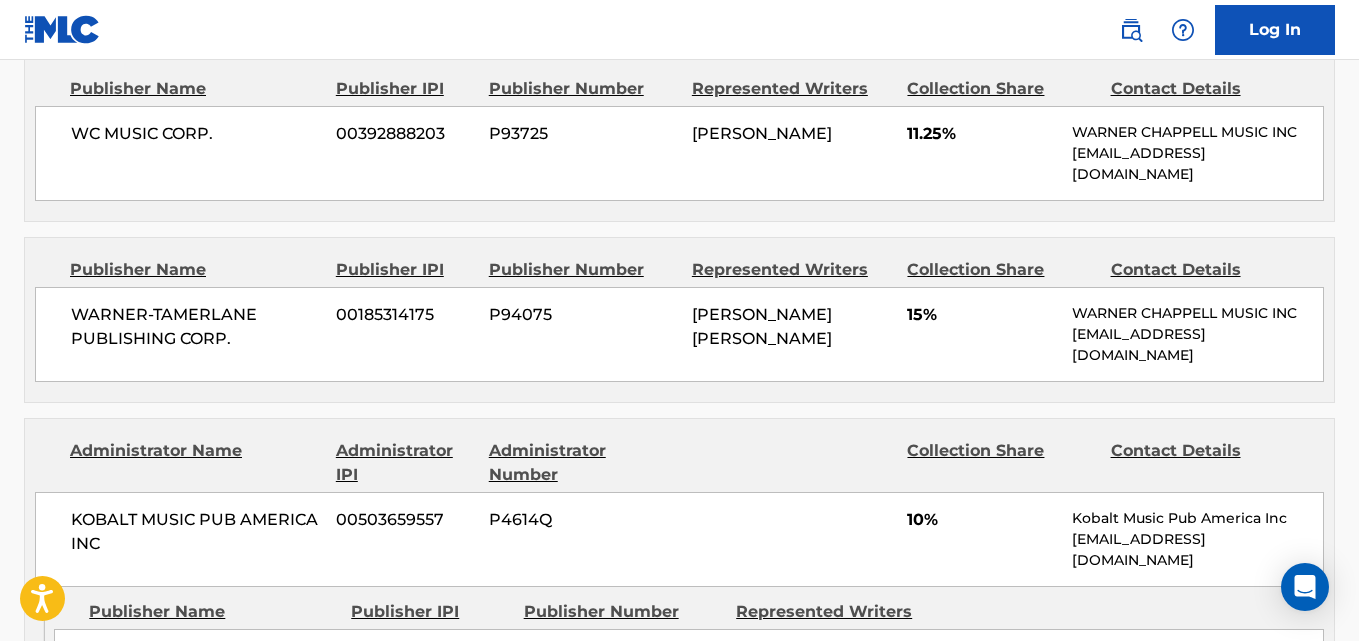 click on "15%" at bounding box center (982, 315) 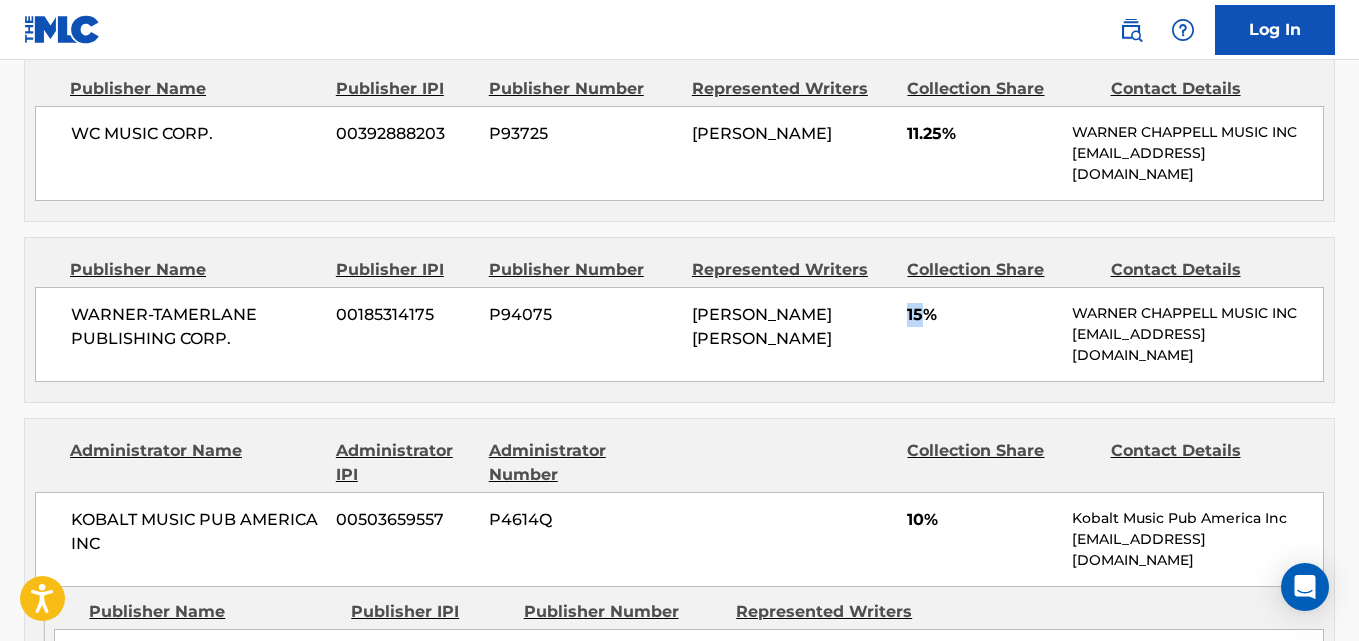 click on "15%" at bounding box center [982, 315] 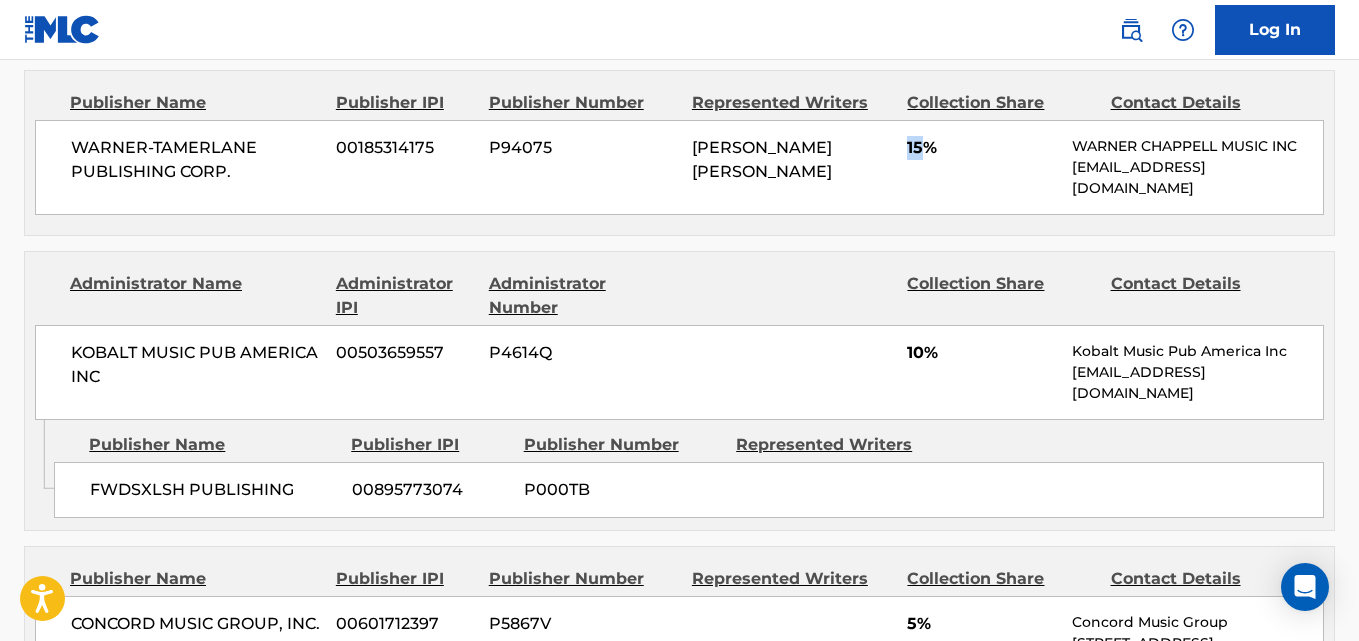scroll, scrollTop: 1833, scrollLeft: 0, axis: vertical 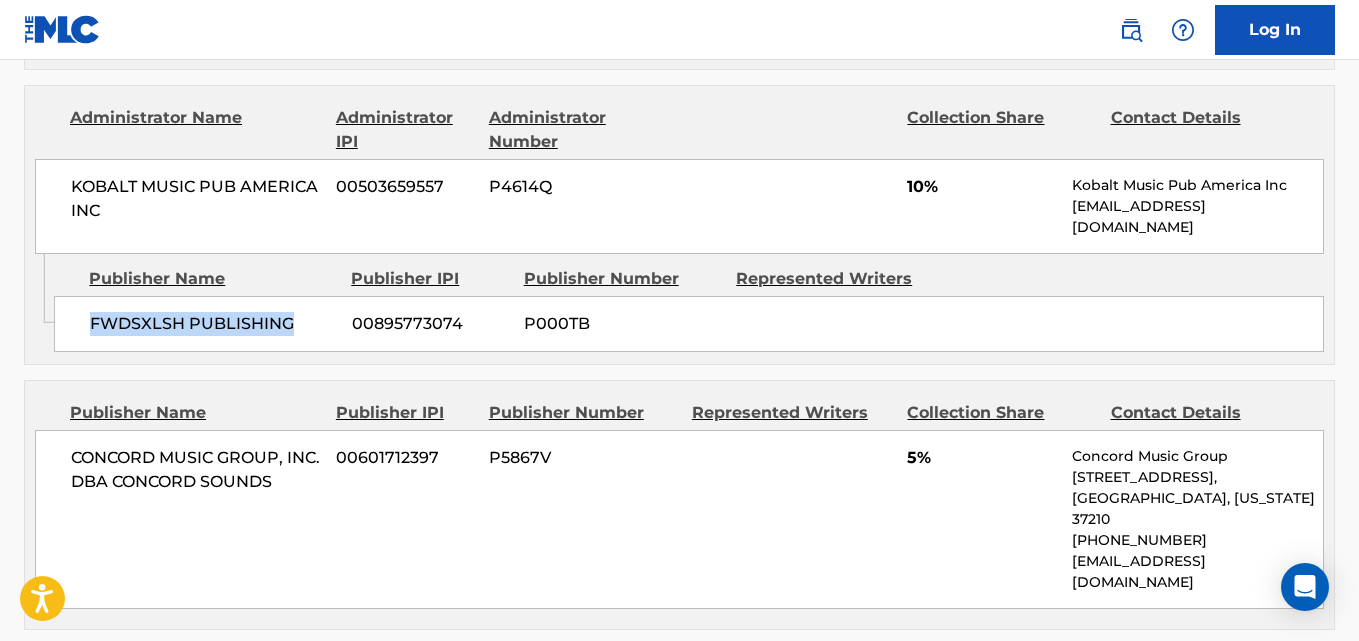 drag, startPoint x: 75, startPoint y: 330, endPoint x: 308, endPoint y: 345, distance: 233.48233 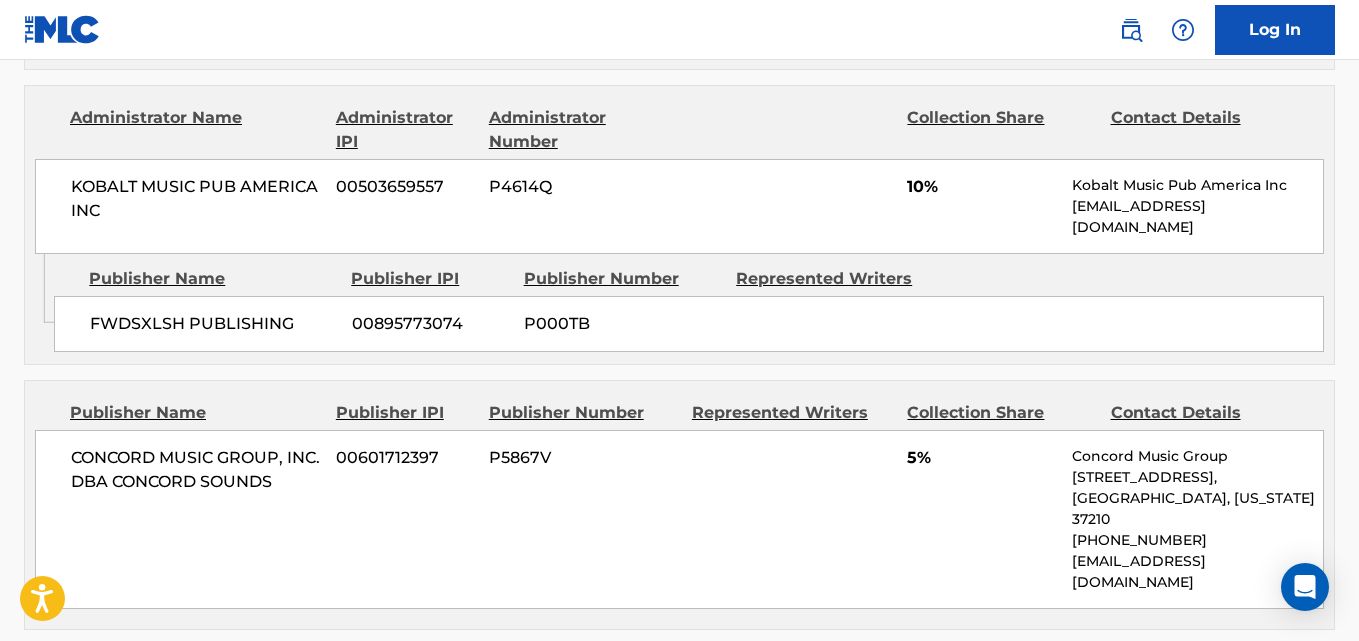 click on "10%" at bounding box center (982, 187) 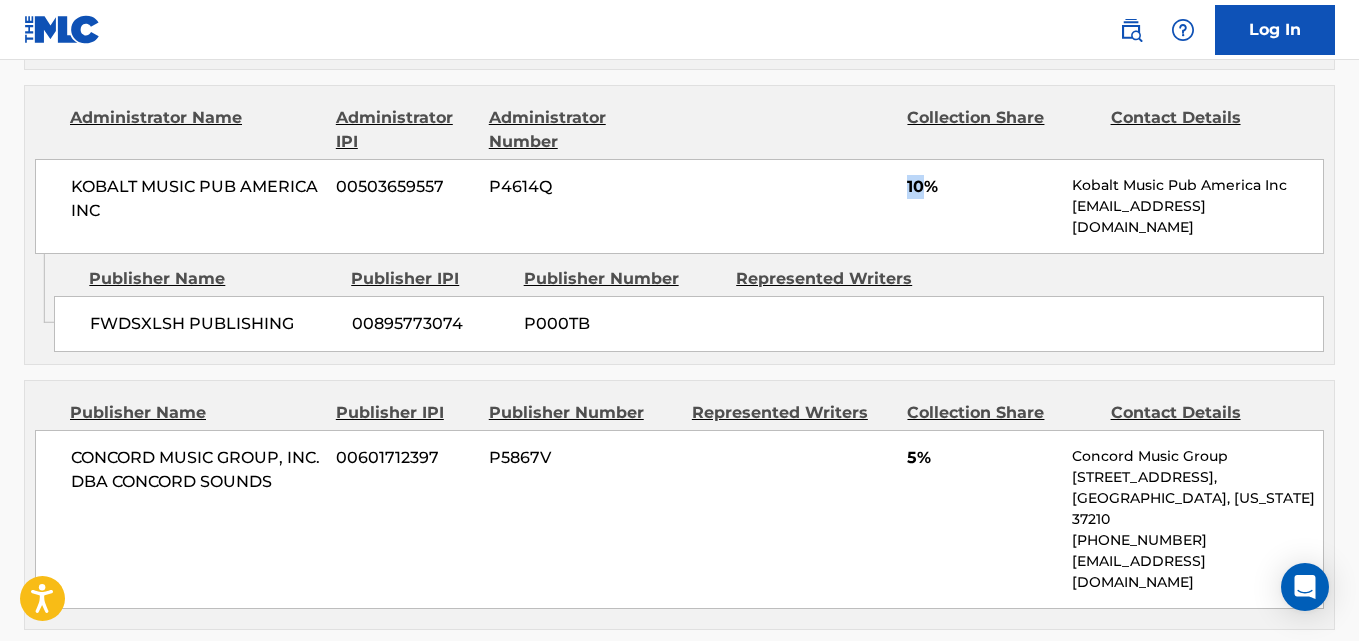 click on "10%" at bounding box center [982, 187] 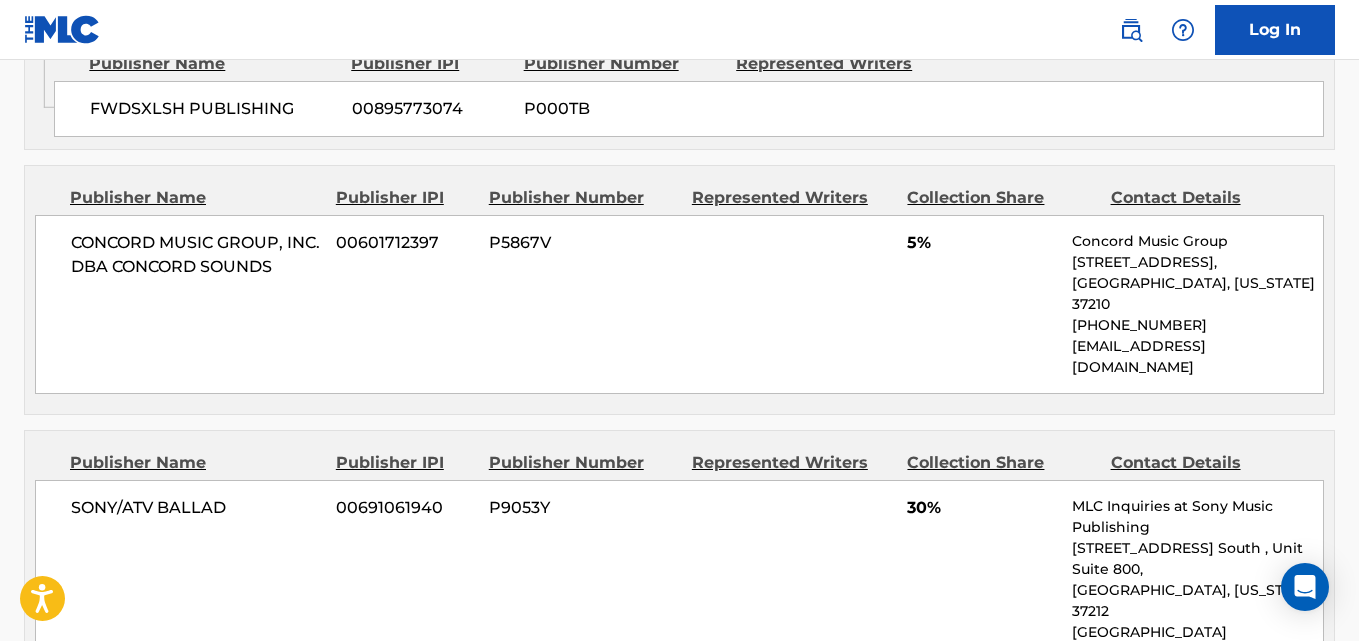 scroll, scrollTop: 2000, scrollLeft: 0, axis: vertical 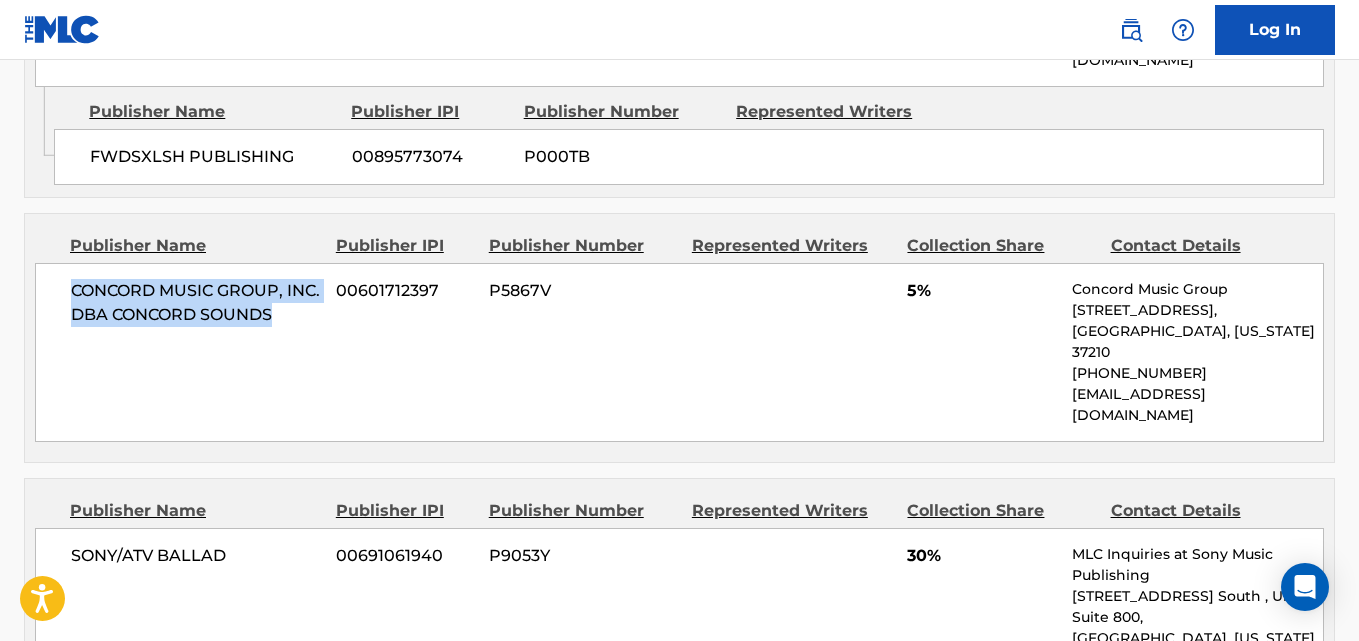 drag, startPoint x: 65, startPoint y: 289, endPoint x: 337, endPoint y: 322, distance: 273.99454 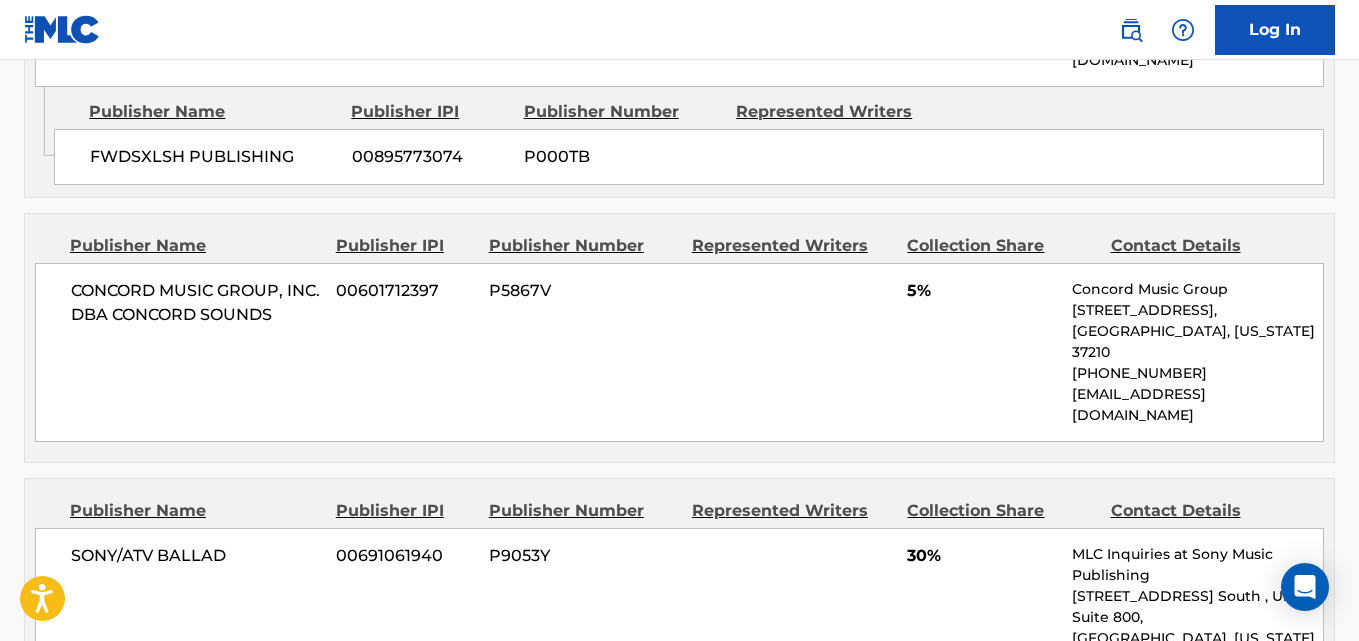 click on "5%" at bounding box center [982, 291] 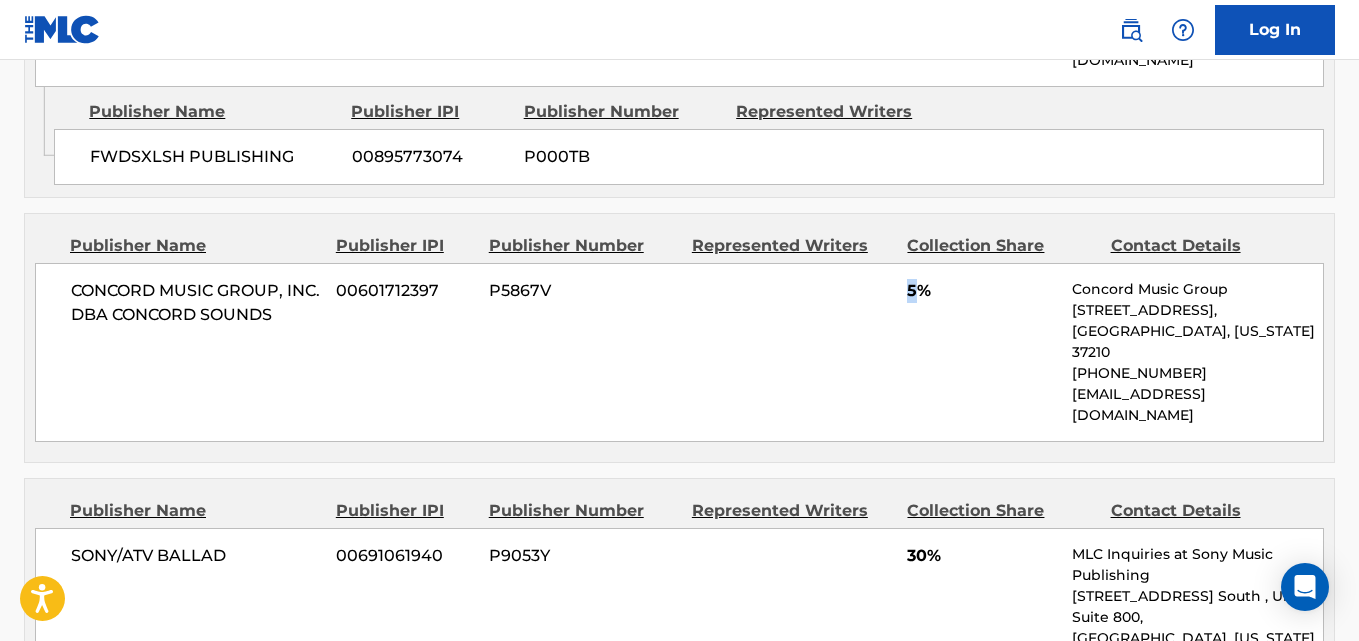click on "5%" at bounding box center [982, 291] 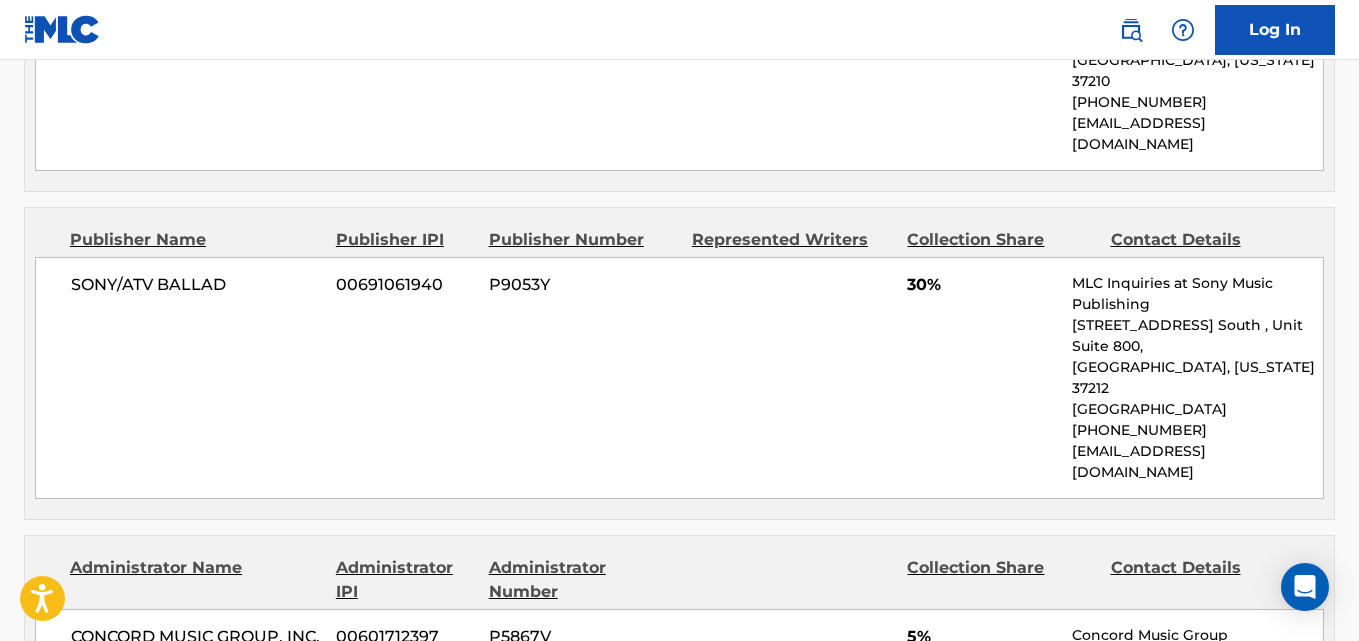 scroll, scrollTop: 2333, scrollLeft: 0, axis: vertical 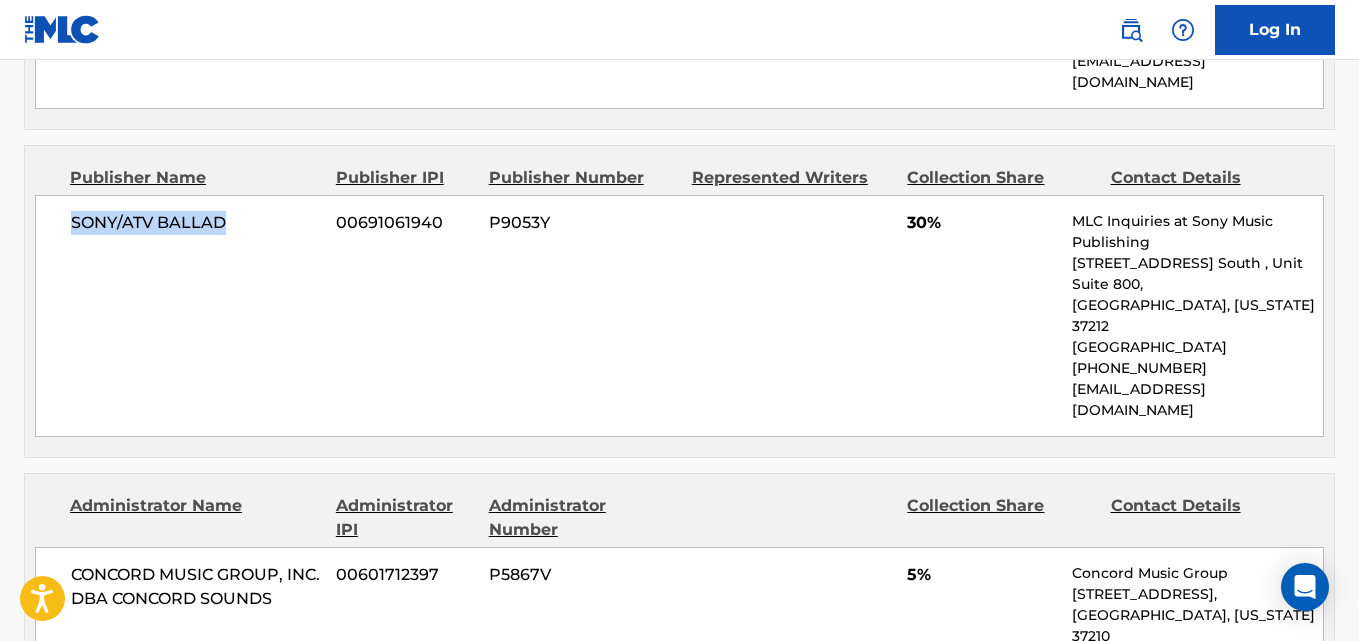 drag, startPoint x: 63, startPoint y: 196, endPoint x: 231, endPoint y: 196, distance: 168 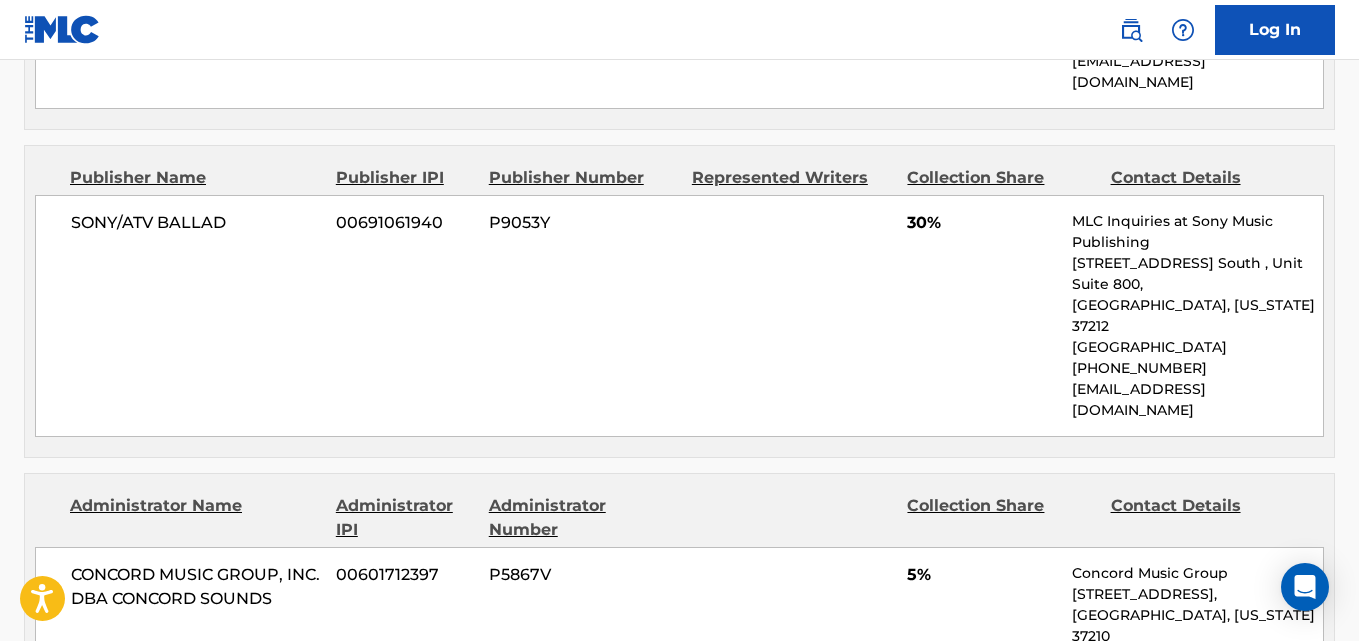 click on "30%" at bounding box center (982, 223) 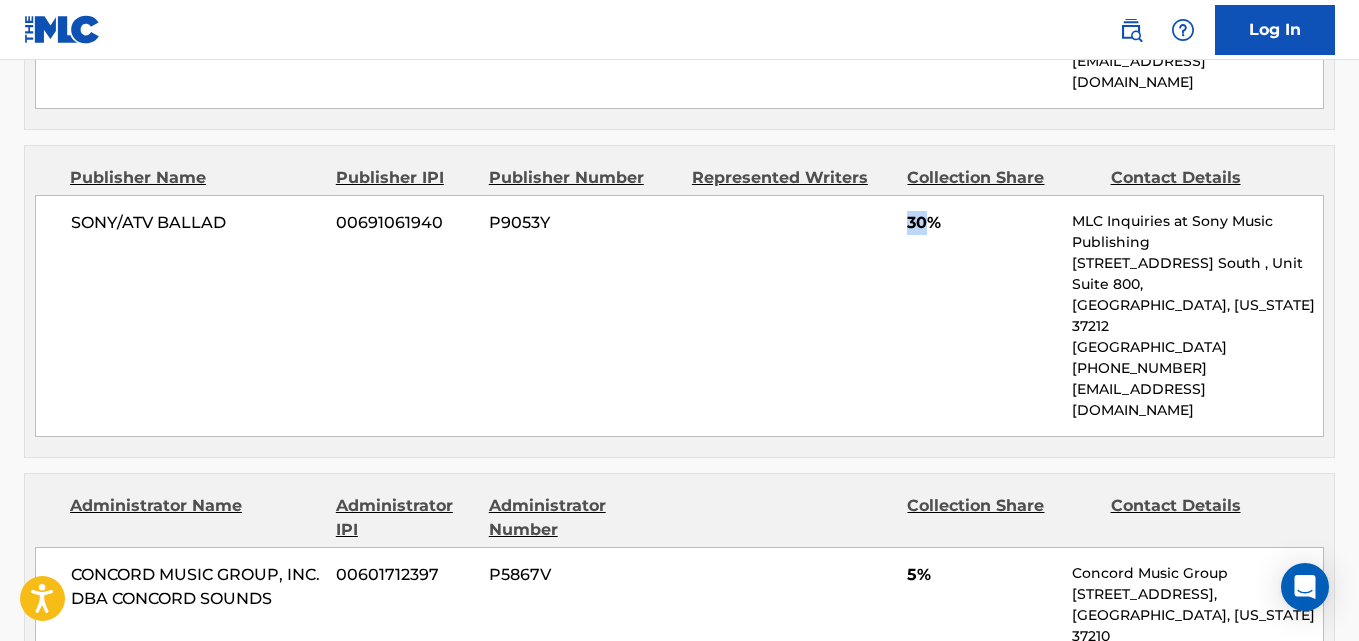 click on "30%" at bounding box center [982, 223] 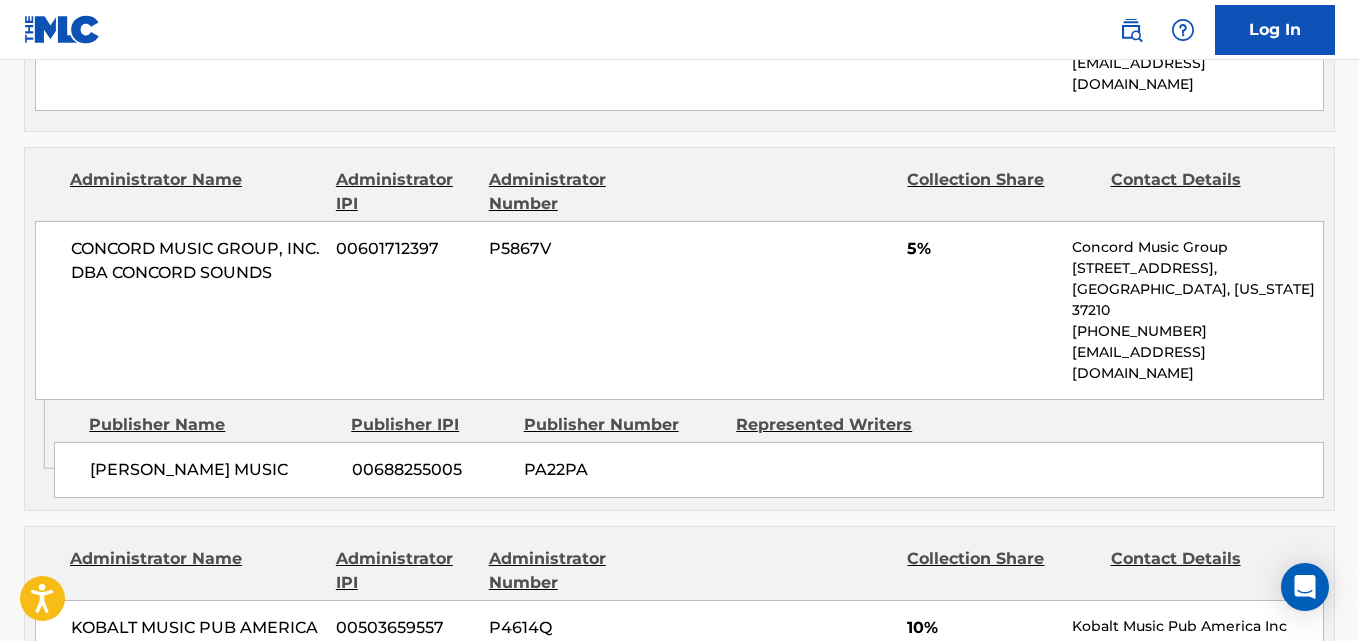 scroll, scrollTop: 2667, scrollLeft: 0, axis: vertical 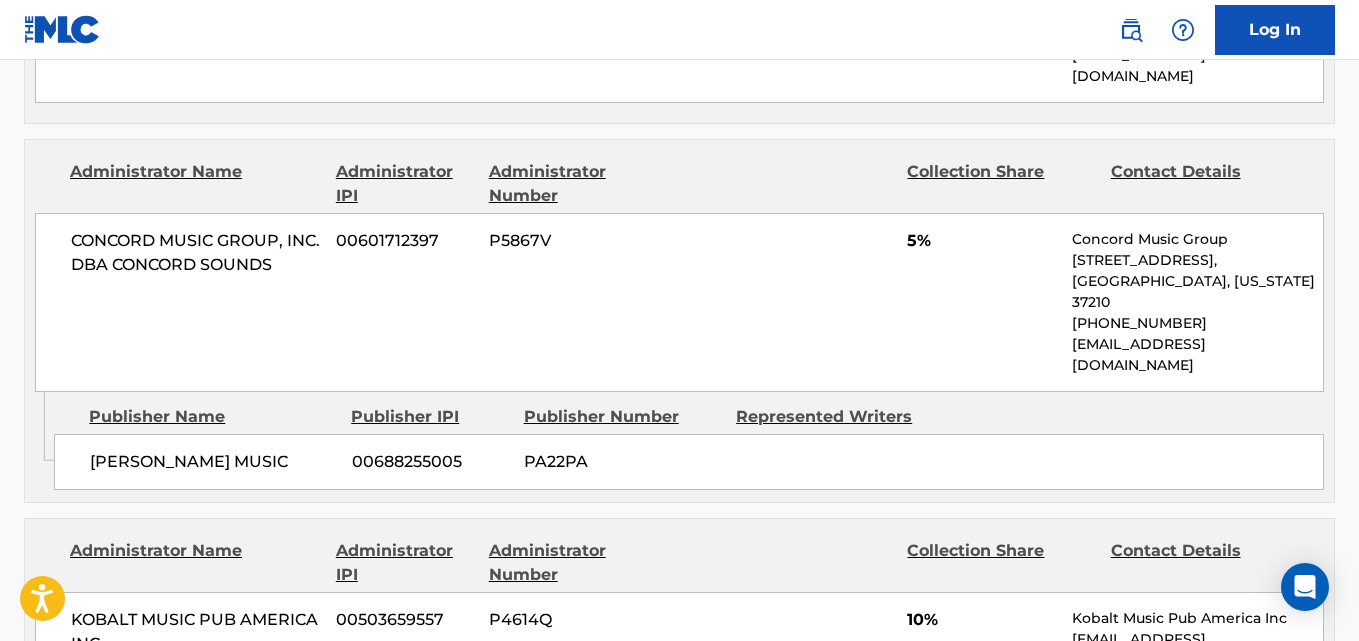 drag, startPoint x: 88, startPoint y: 348, endPoint x: 324, endPoint y: 347, distance: 236.00212 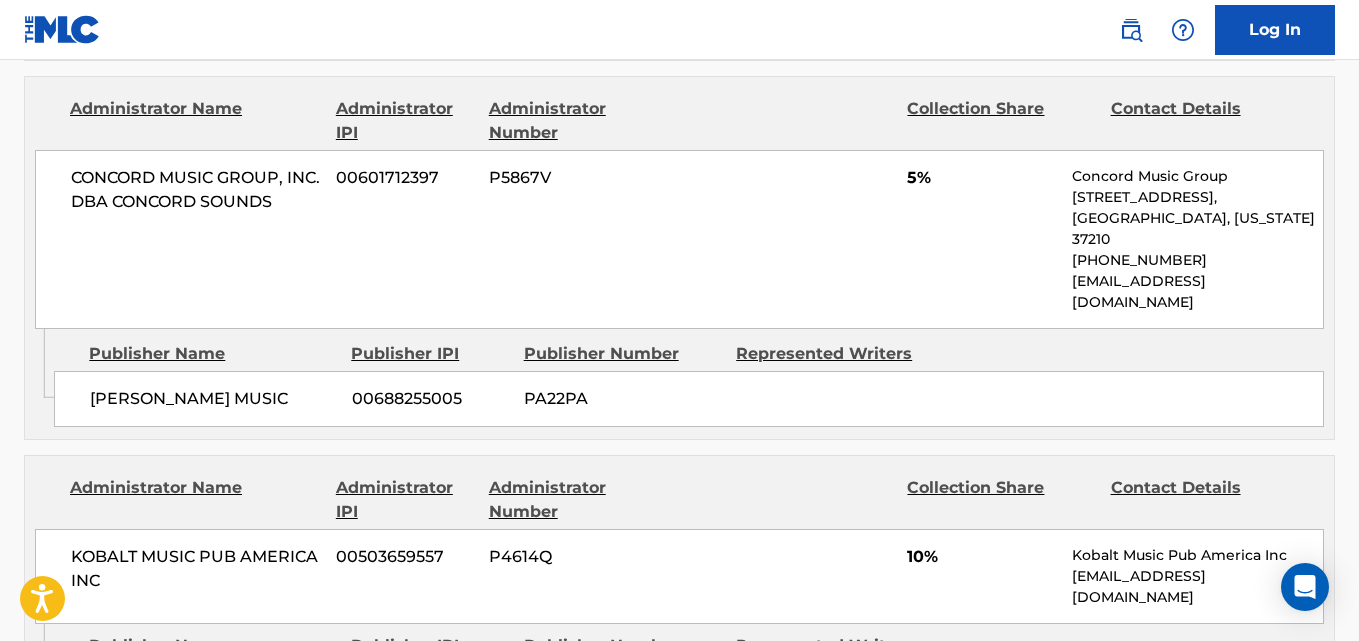 scroll, scrollTop: 2500, scrollLeft: 0, axis: vertical 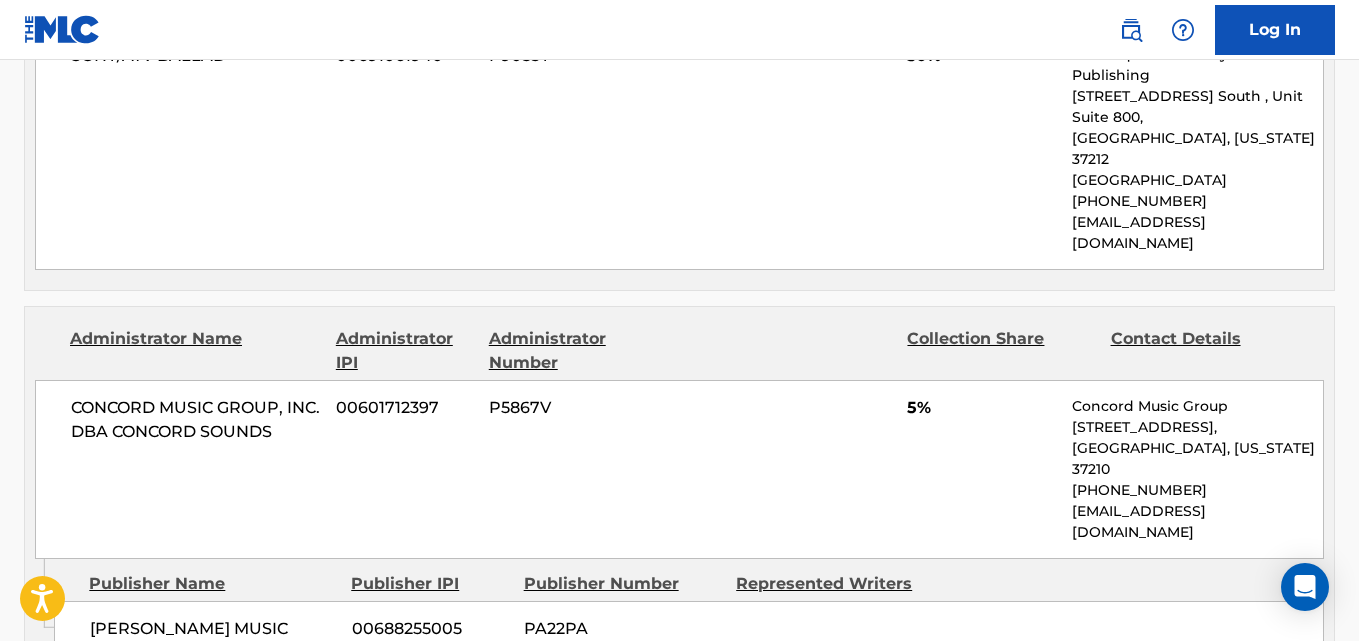click on "5%" at bounding box center [982, 408] 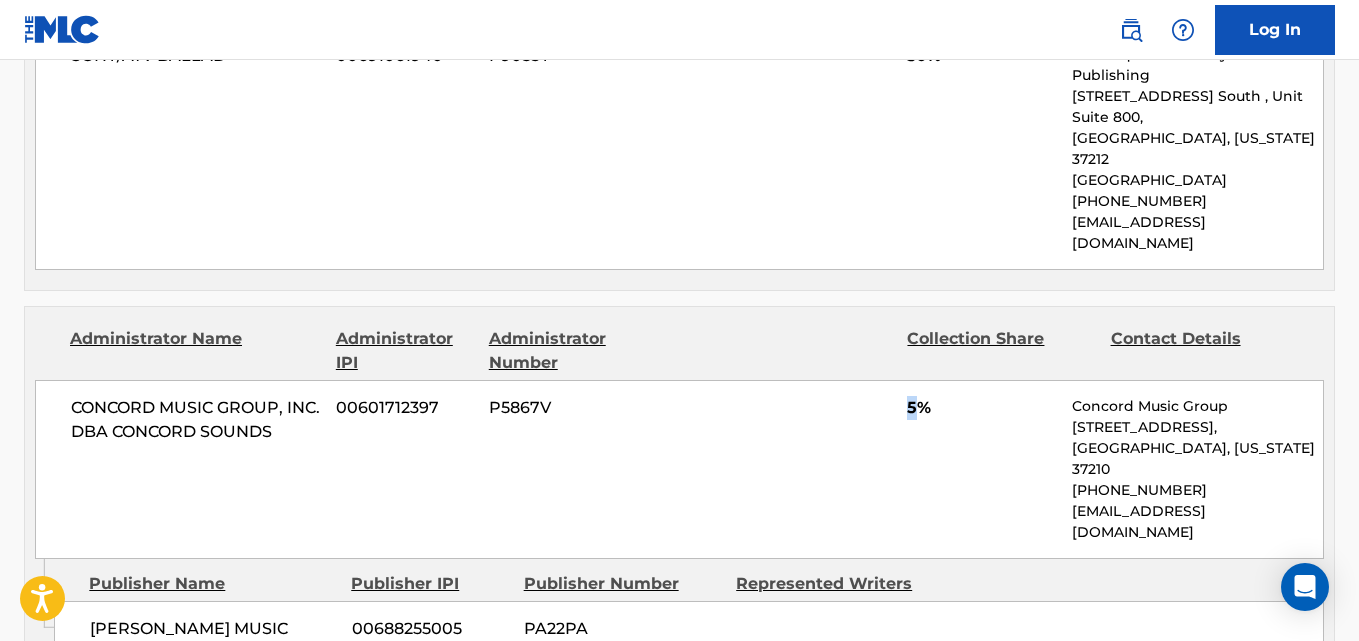 click on "5%" at bounding box center [982, 408] 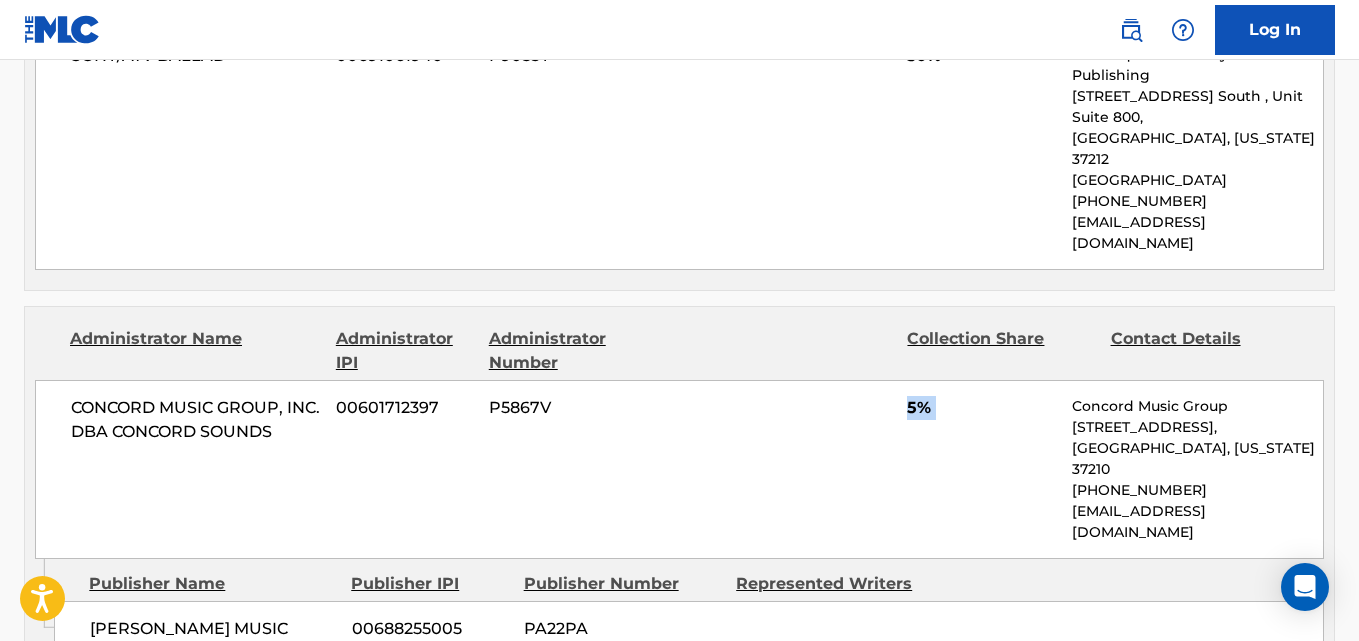 click on "5%" at bounding box center (982, 408) 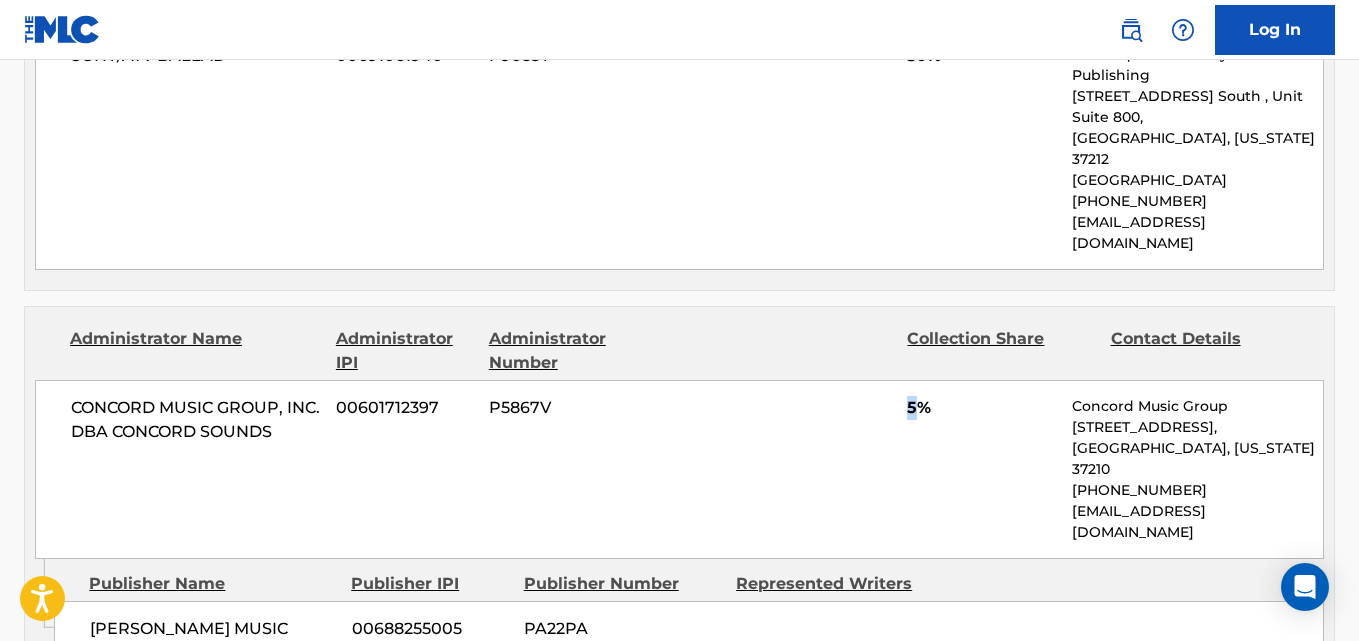 click on "5%" at bounding box center [982, 408] 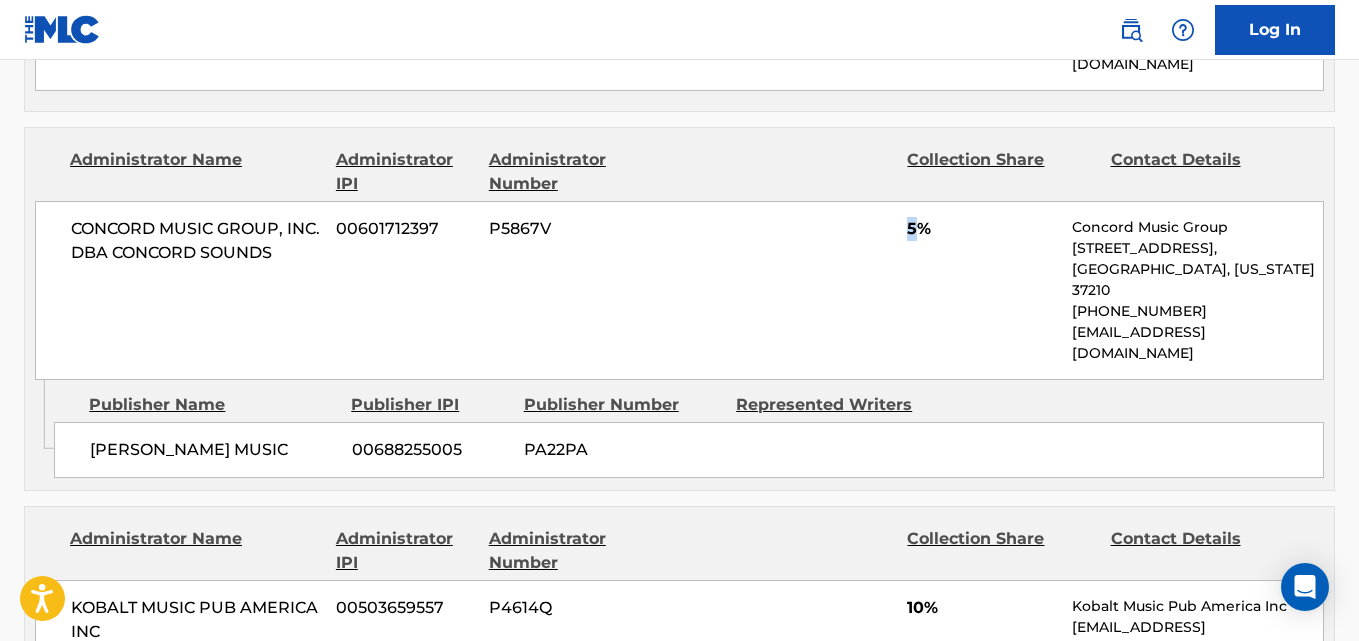 scroll, scrollTop: 2833, scrollLeft: 0, axis: vertical 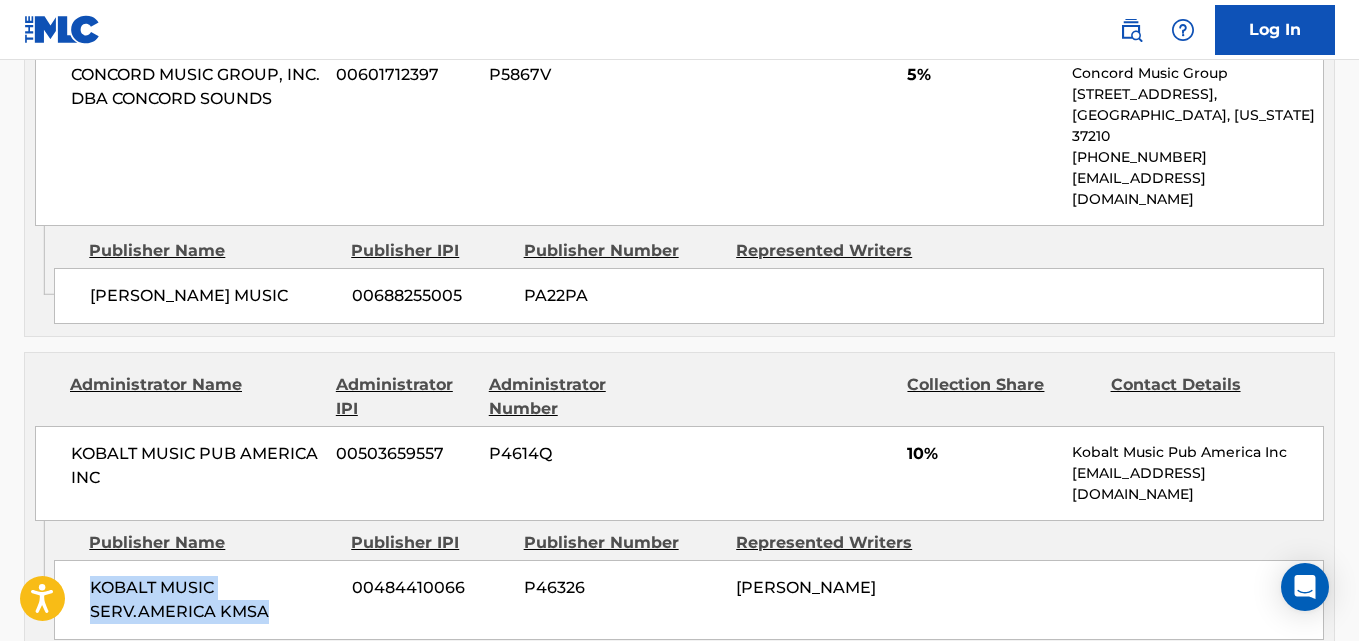 drag, startPoint x: 90, startPoint y: 460, endPoint x: 365, endPoint y: 504, distance: 278.49774 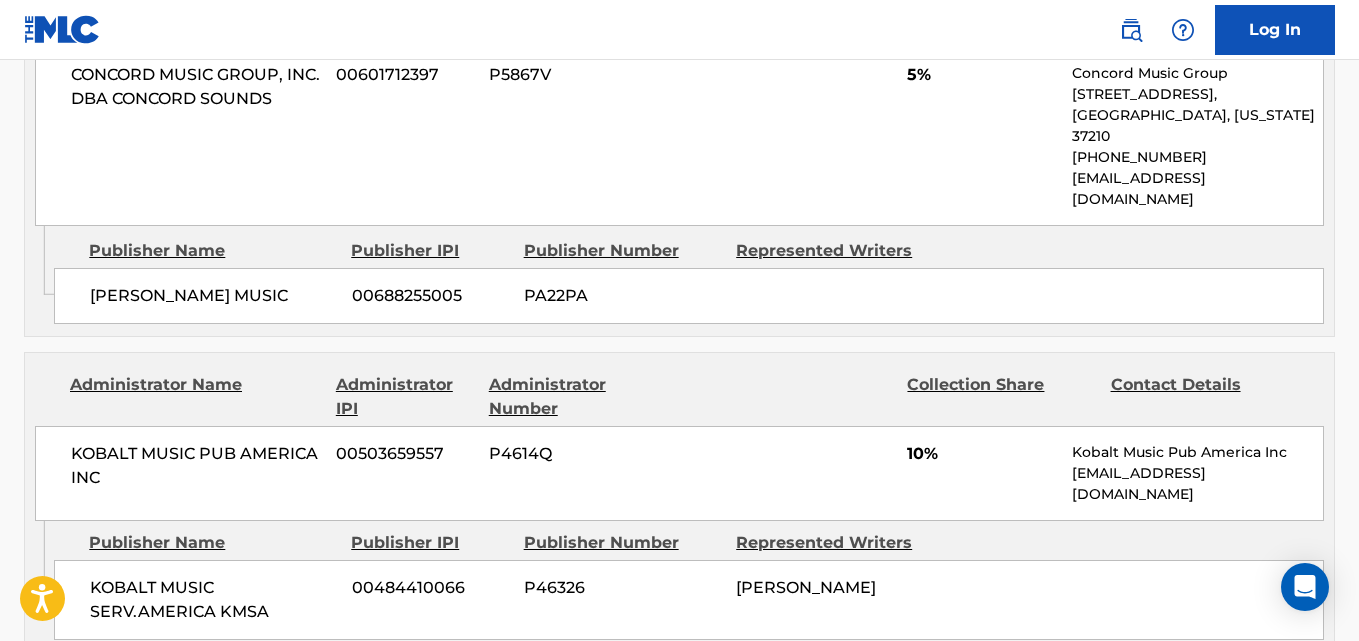 click on "10%" at bounding box center [982, 454] 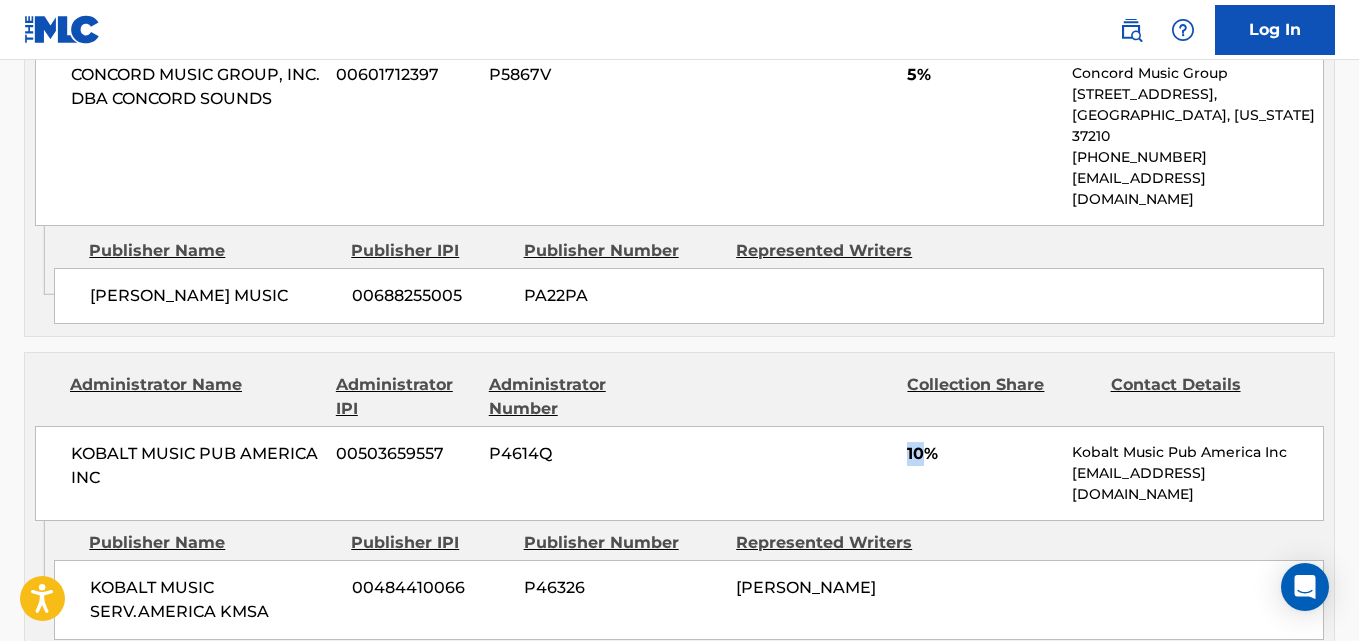 click on "10%" at bounding box center [982, 454] 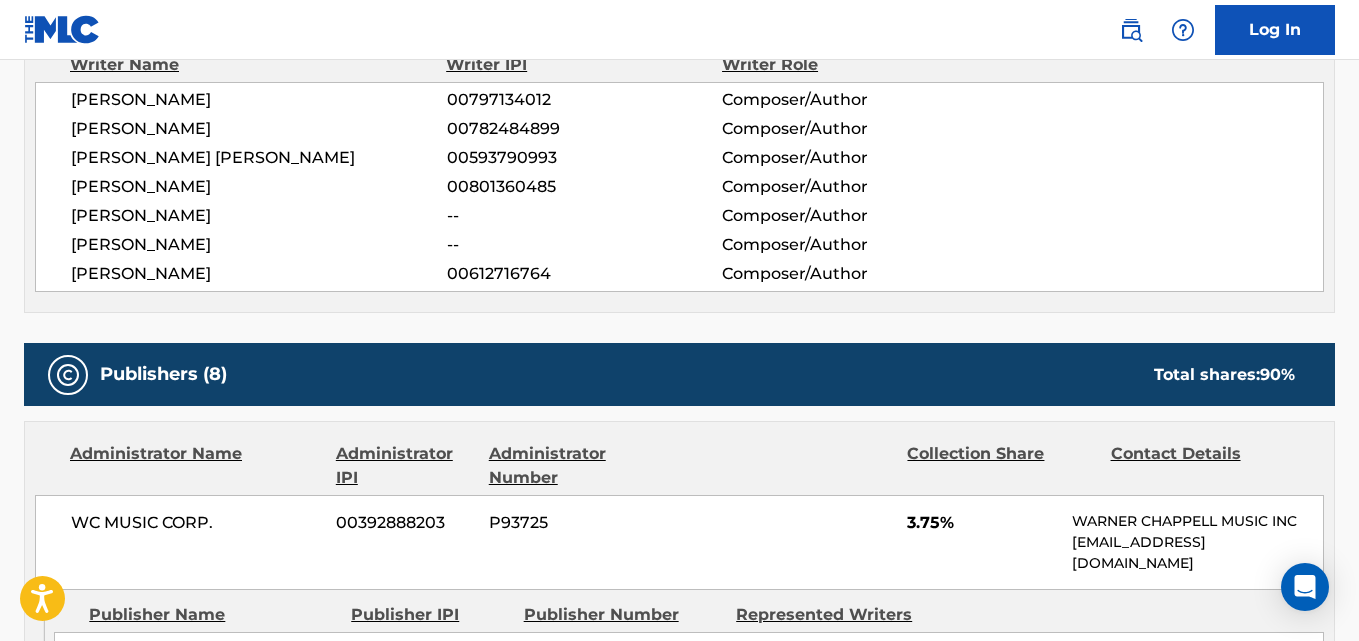 scroll, scrollTop: 833, scrollLeft: 0, axis: vertical 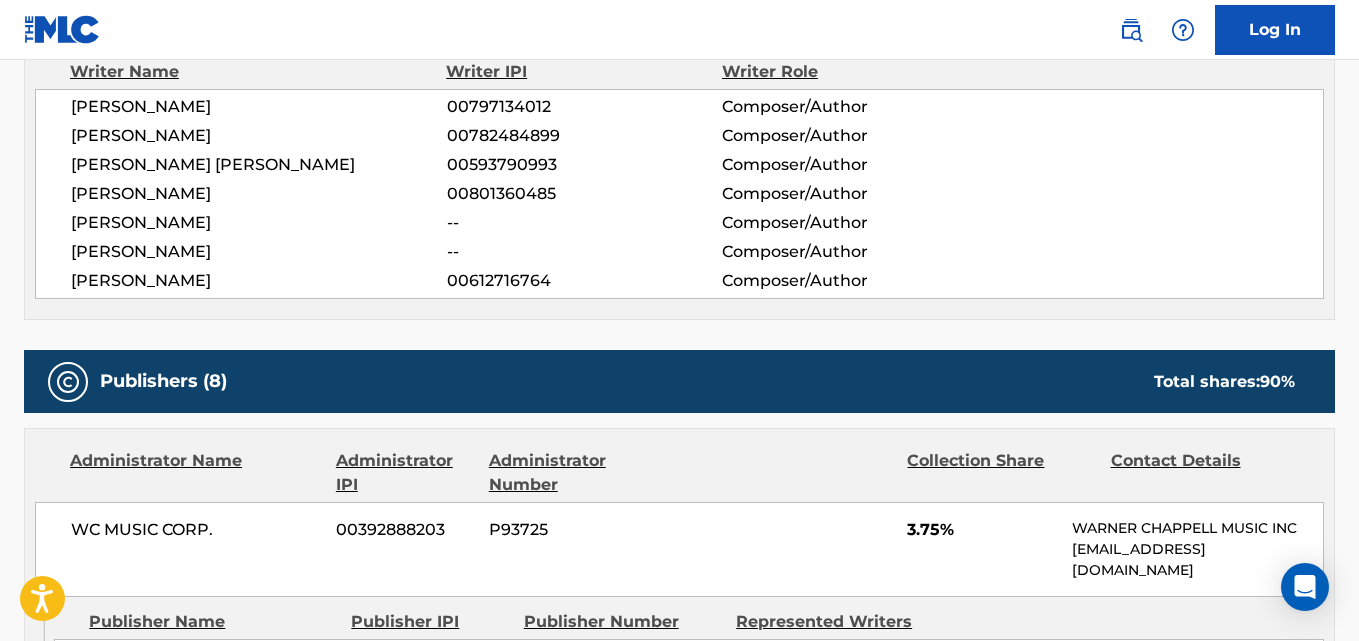 click on "[PERSON_NAME] 00797134012 Composer/Author [PERSON_NAME] 00782484899 Composer/Author [PERSON_NAME] [PERSON_NAME] 00593790993 Composer/Author [PERSON_NAME] 00801360485 Composer/Author [PERSON_NAME] -- Composer/Author [PERSON_NAME] -- Composer/Author [PERSON_NAME] 00612716764 Composer/Author" at bounding box center [679, 194] 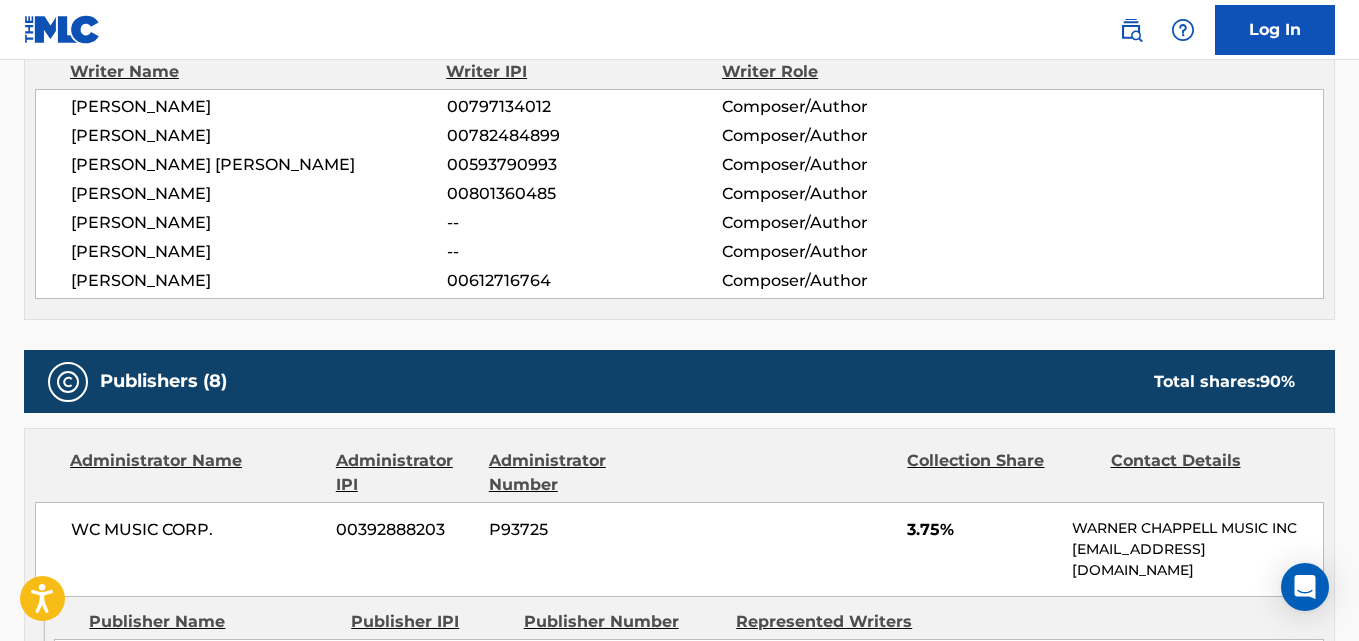 click on "Work Detail   Member Work Identifier -- MLC Song Code WB6XV9 ISWC T9276173694 Duration 03:30 Language -- Alternative Titles Alternative Title Alternative Title Type Language WHAT'S GWANNIN Alternative Title -- Writers   (7) Writer Name Writer IPI Writer Role [PERSON_NAME] 00797134012 Composer/Author [PERSON_NAME] 00782484899 Composer/Author [PERSON_NAME] [PERSON_NAME] 00593790993 Composer/Author [PERSON_NAME] 00801360485 Composer/Author [PERSON_NAME] -- Composer/Author [PERSON_NAME] -- Composer/Author [PERSON_NAME] 00612716764 Composer/Author Publishers   (8) Total shares:  90 % Administrator Name Administrator IPI Administrator Number Collection Share Contact Details WC MUSIC CORP. 00392888203 P93725 3.75% [PERSON_NAME] MUSIC INC [EMAIL_ADDRESS][DOMAIN_NAME] Admin Original Publisher Connecting Line Publisher Name Publisher IPI Publisher Number Represented Writers OTEK SOUTH 00737185423 P01658 [PERSON_NAME] Publisher Name Publisher IPI Publisher Number Represented Writers P93725 15%" at bounding box center [679, 1459] 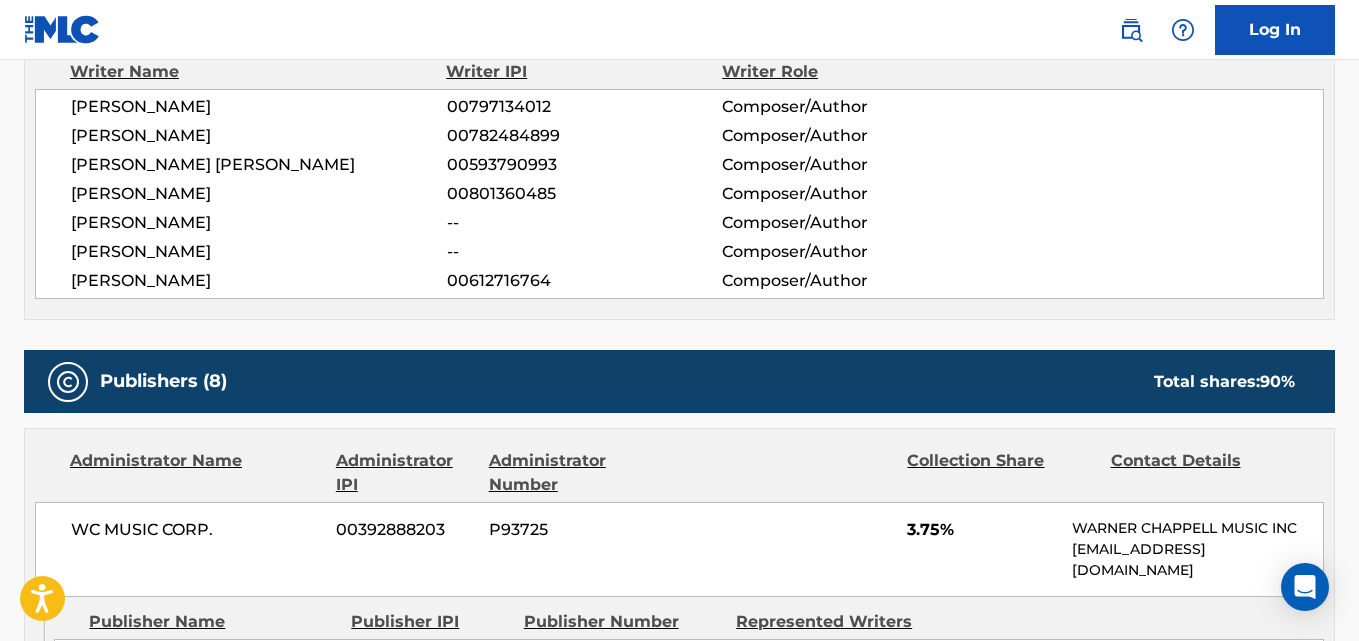 scroll, scrollTop: 873, scrollLeft: 0, axis: vertical 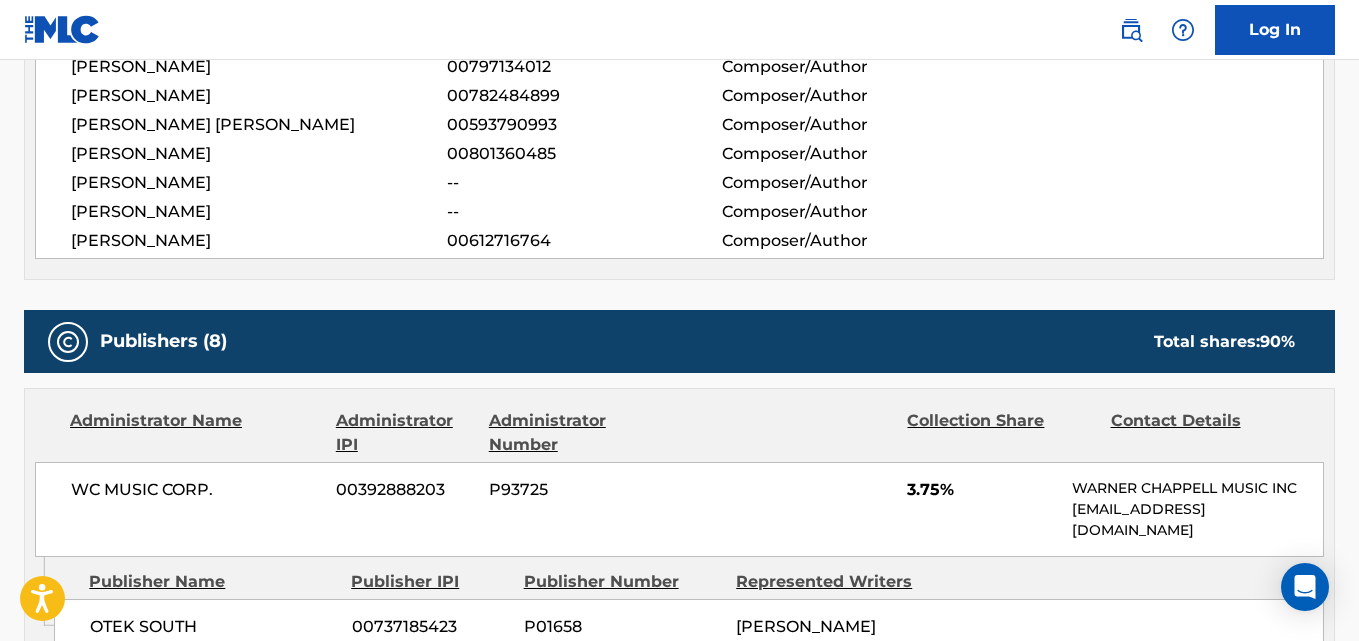 drag, startPoint x: 922, startPoint y: 325, endPoint x: 915, endPoint y: 308, distance: 18.384777 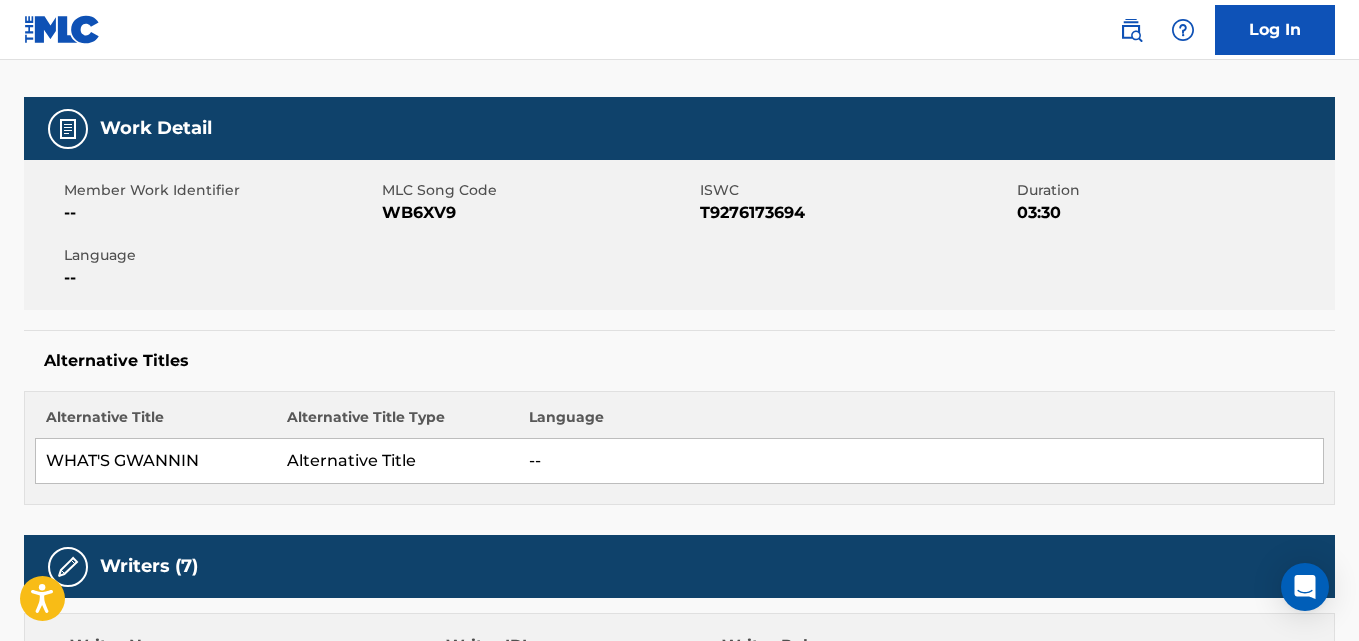 scroll, scrollTop: 0, scrollLeft: 0, axis: both 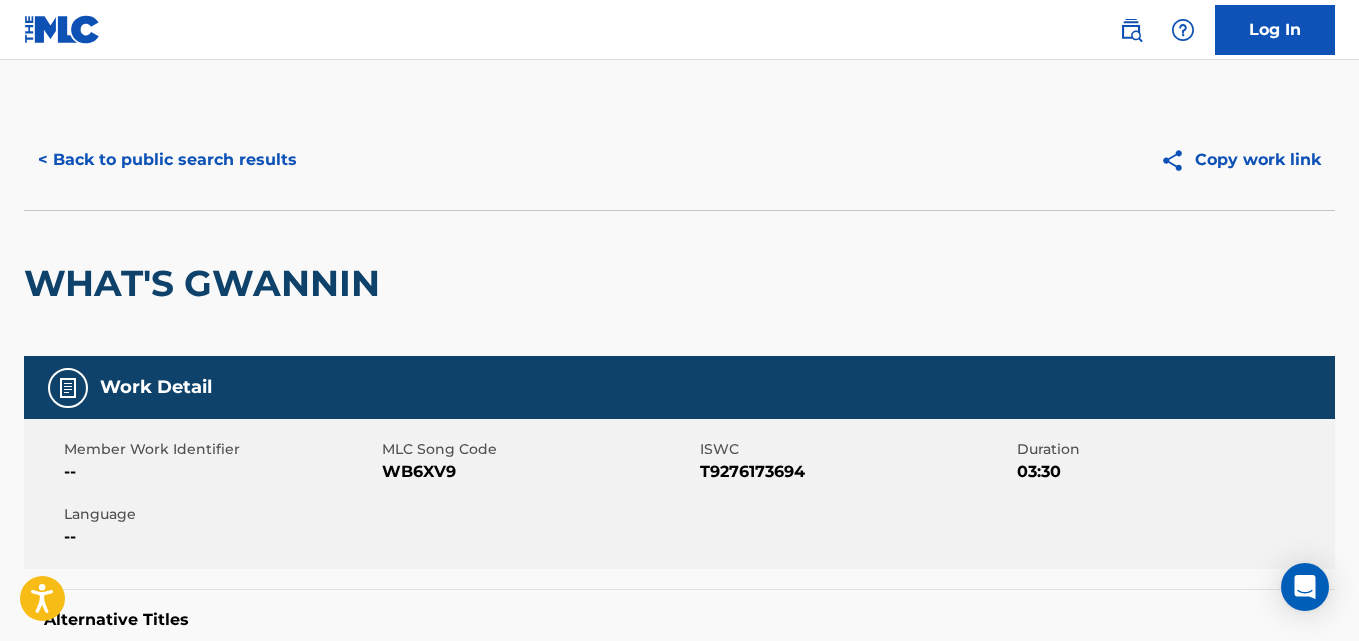 click on "< Back to public search results" at bounding box center [167, 160] 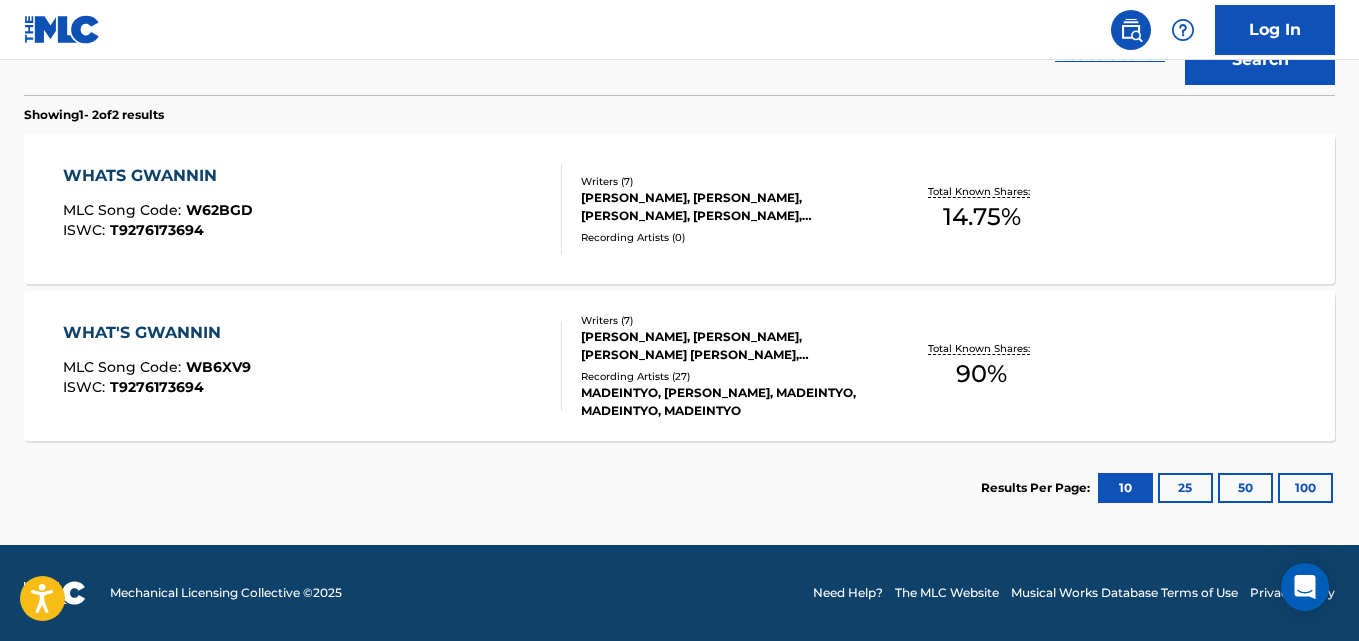 scroll, scrollTop: 0, scrollLeft: 0, axis: both 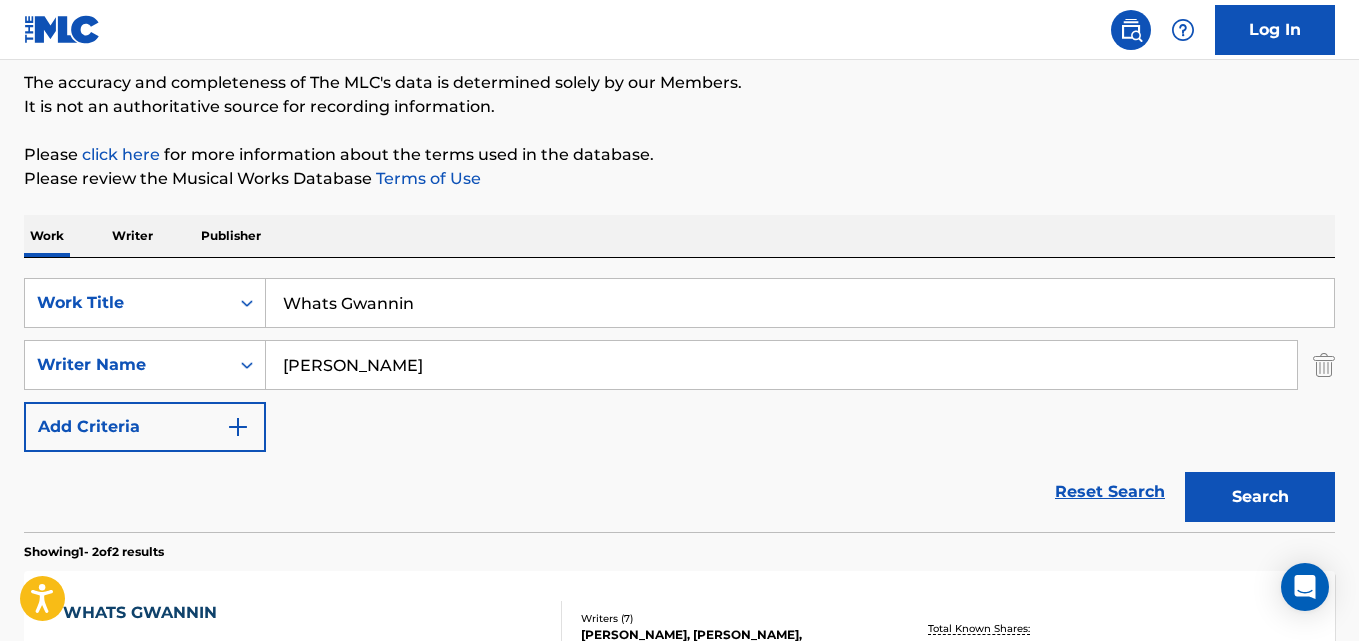 click on "Reset Search" at bounding box center (1110, 492) 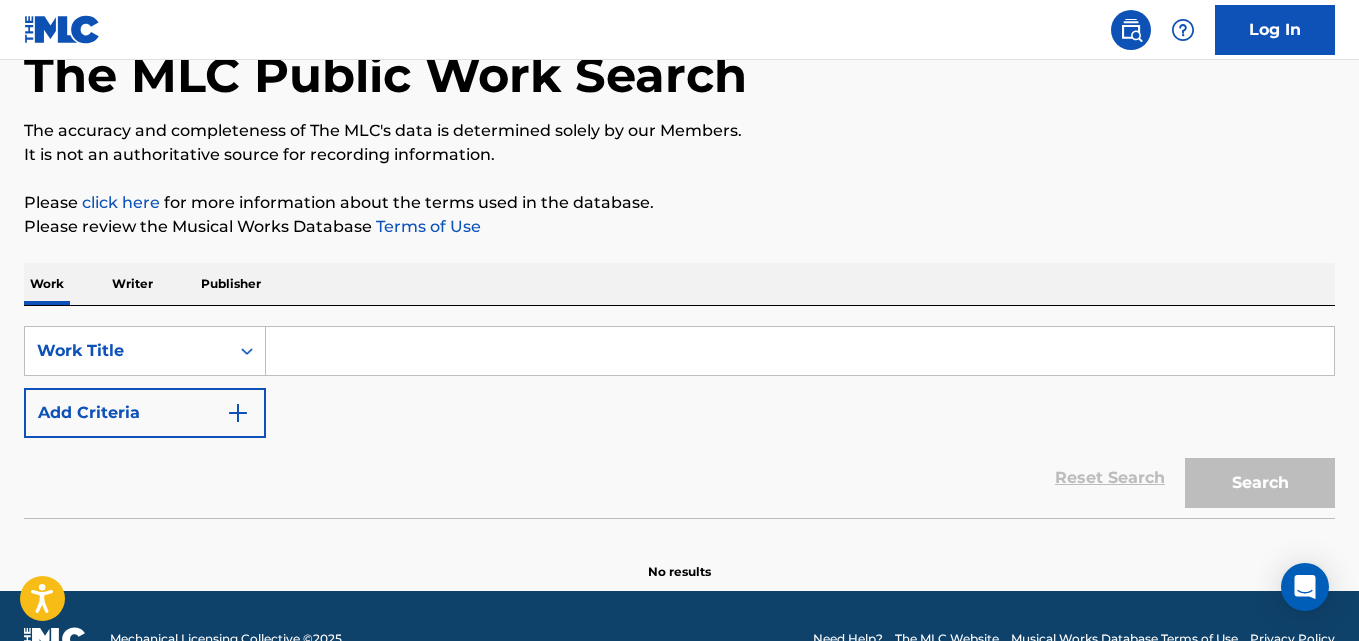 scroll, scrollTop: 0, scrollLeft: 0, axis: both 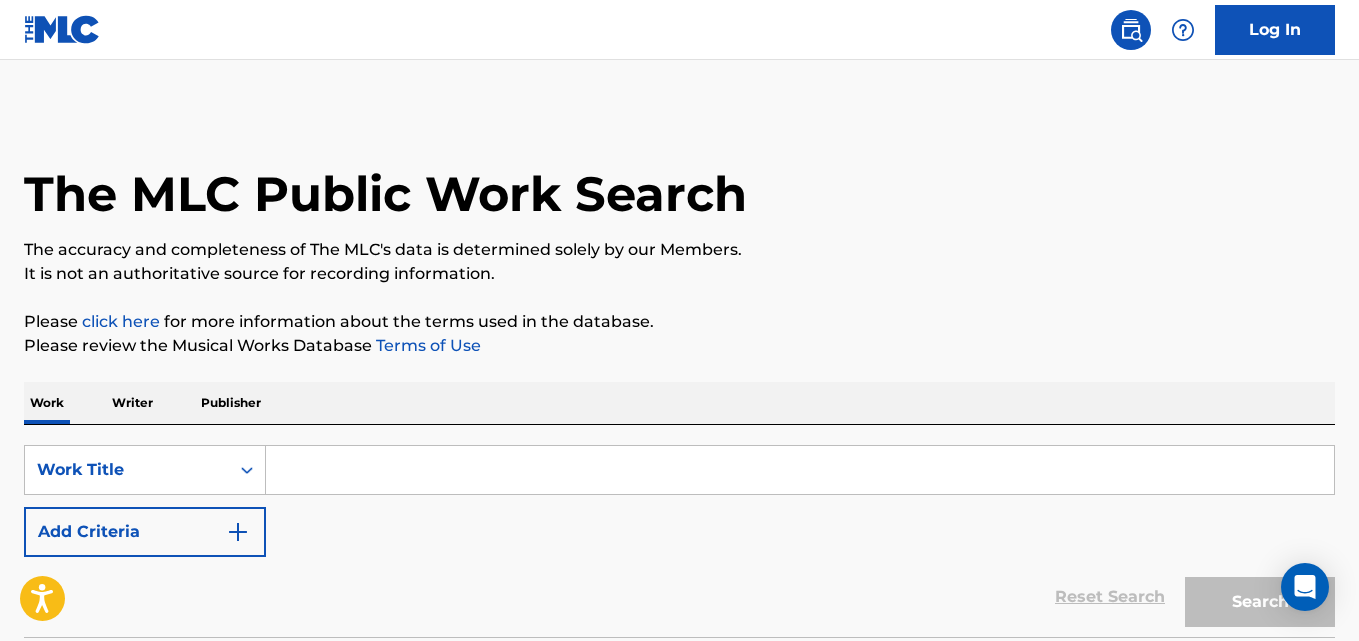 drag, startPoint x: 1021, startPoint y: 335, endPoint x: 1029, endPoint y: 294, distance: 41.773197 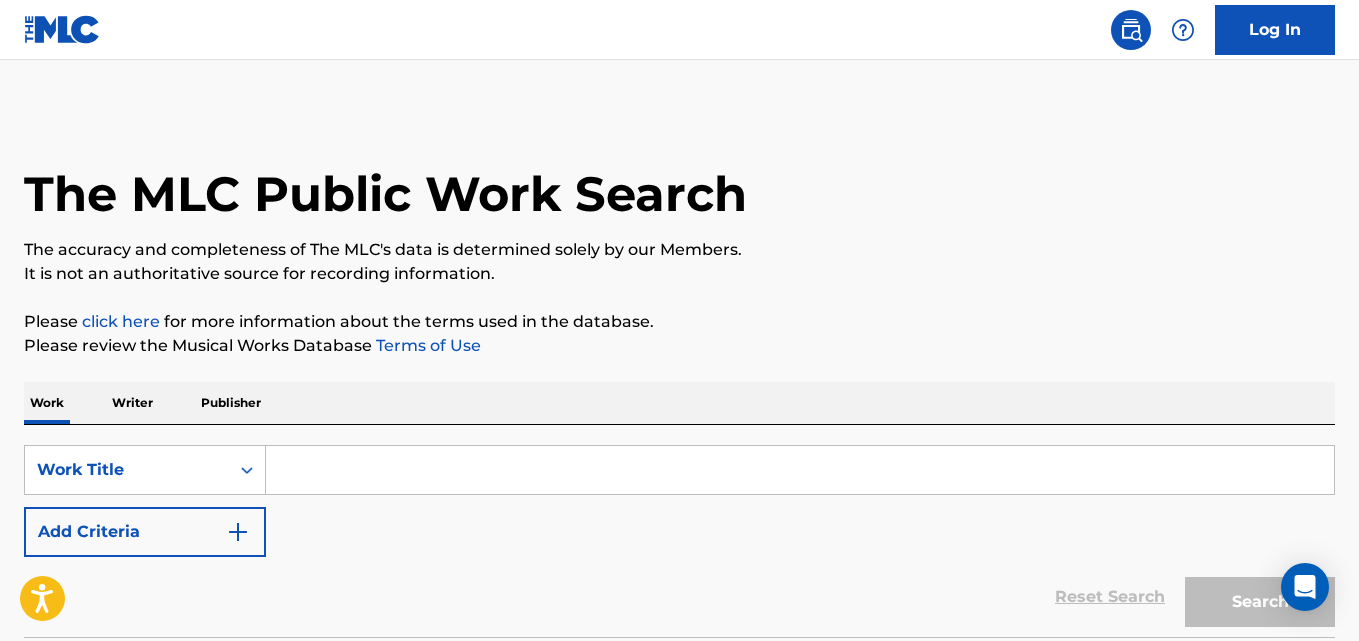 click on "The MLC Public Work Search The accuracy and completeness of The MLC's data is determined solely by our Members. It is not an authoritative source for recording information. Please   click here   for more information about the terms used in the database. Please review the Musical Works Database   Terms of Use Work Writer Publisher SearchWithCriteria287cda51-934e-4d5e-af2a-7fd963833208 Work Title Add Criteria Reset Search Search No results" at bounding box center [679, 405] 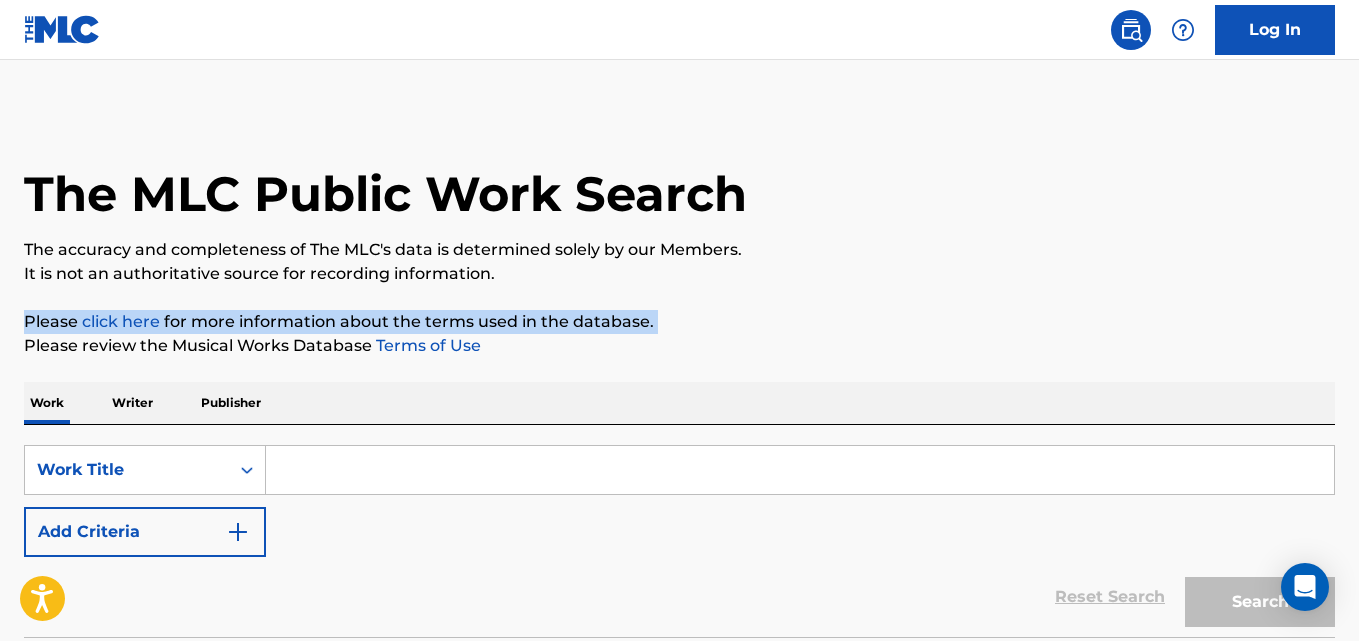 click on "The MLC Public Work Search The accuracy and completeness of The MLC's data is determined solely by our Members. It is not an authoritative source for recording information. Please   click here   for more information about the terms used in the database. Please review the Musical Works Database   Terms of Use Work Writer Publisher SearchWithCriteria287cda51-934e-4d5e-af2a-7fd963833208 Work Title Add Criteria Reset Search Search No results" at bounding box center (679, 405) 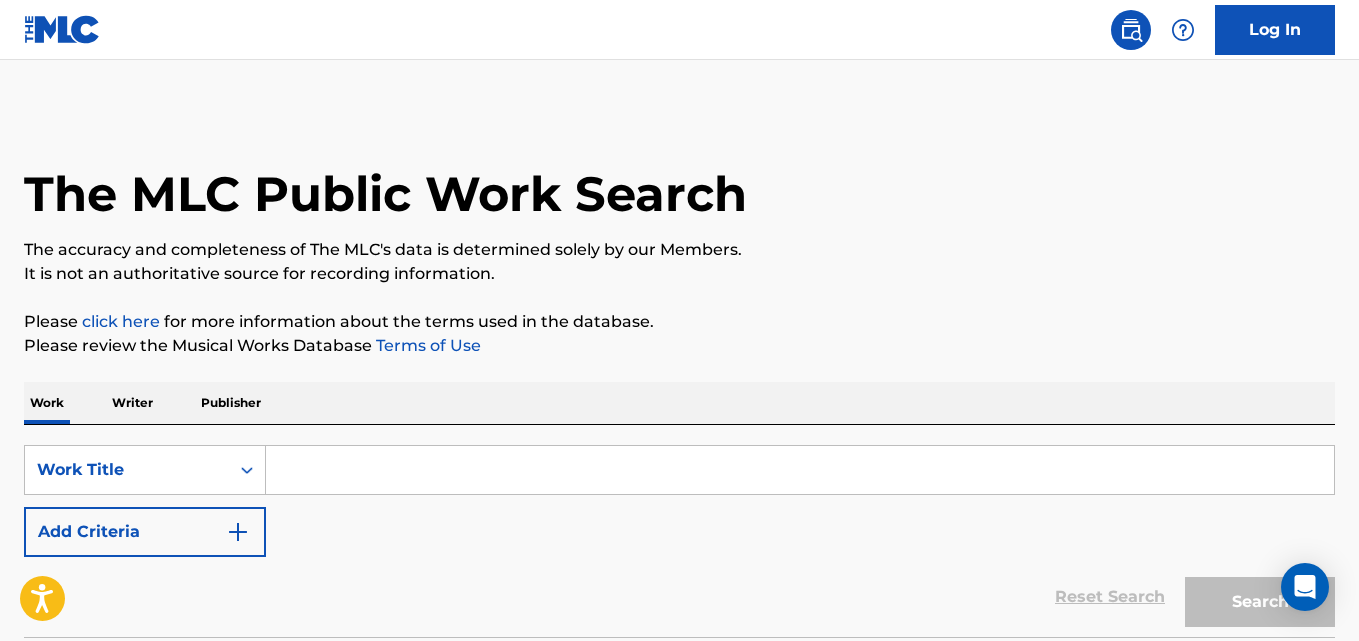 drag, startPoint x: 794, startPoint y: 324, endPoint x: 855, endPoint y: 243, distance: 101.4002 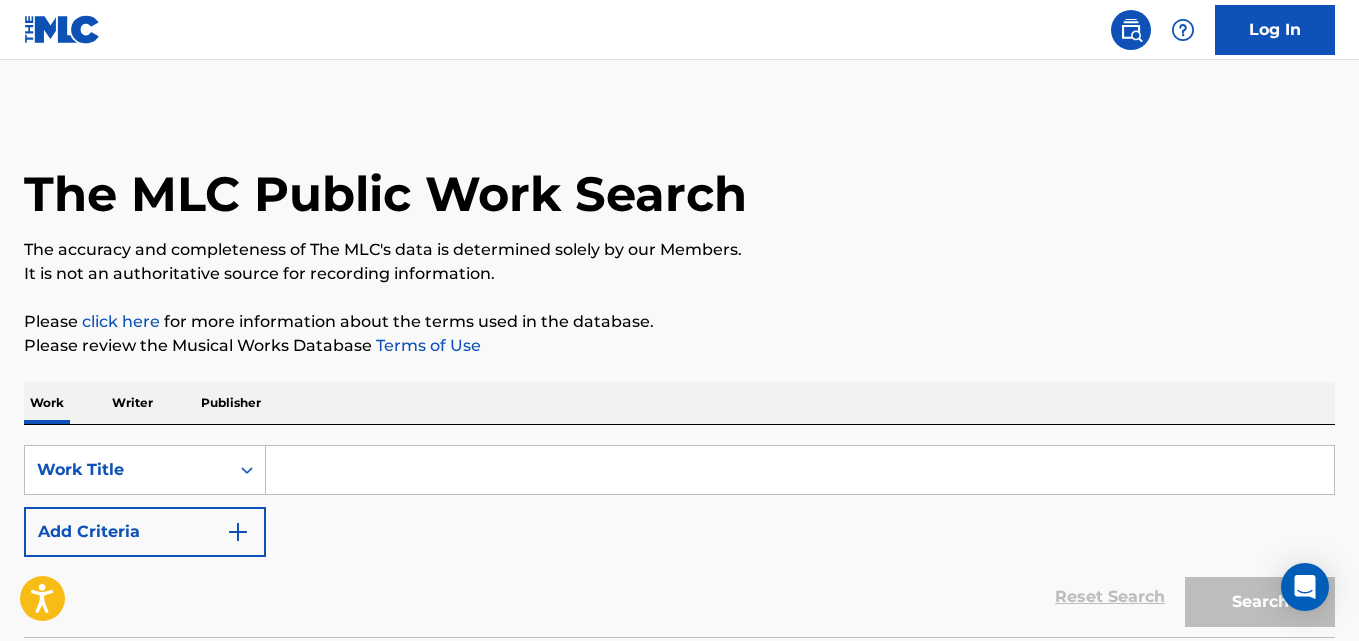 click on "Please   click here   for more information about the terms used in the database." at bounding box center [679, 322] 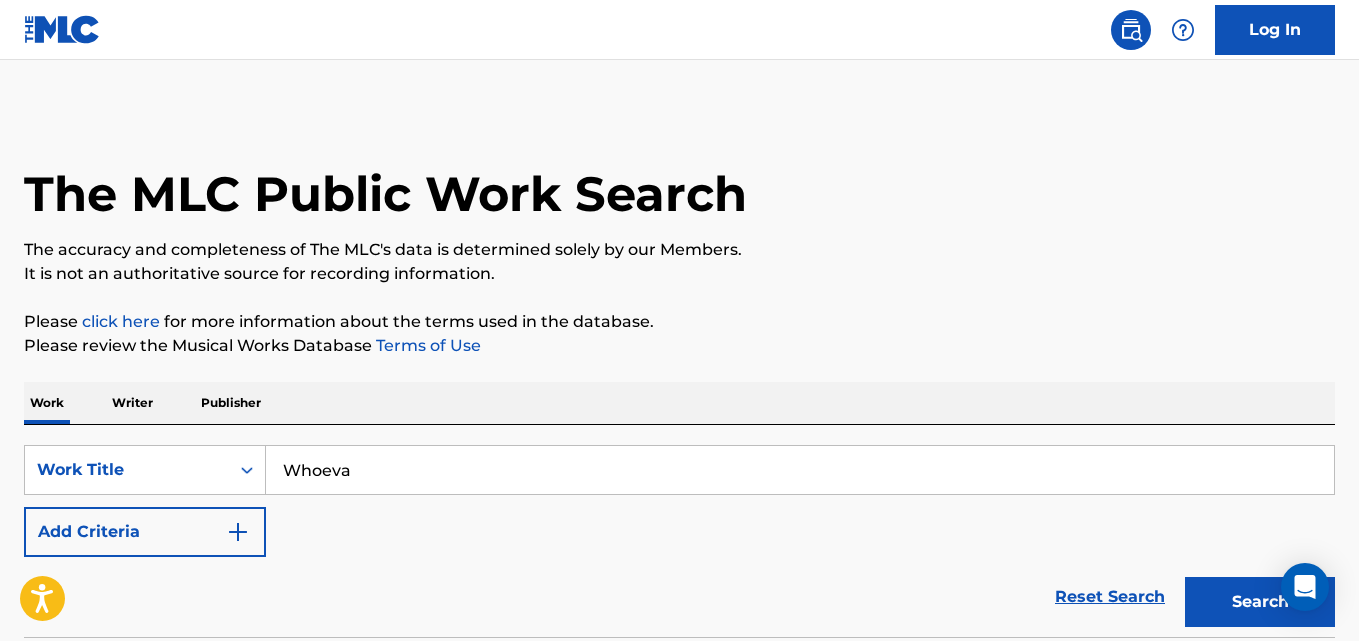 type on "Whoeva" 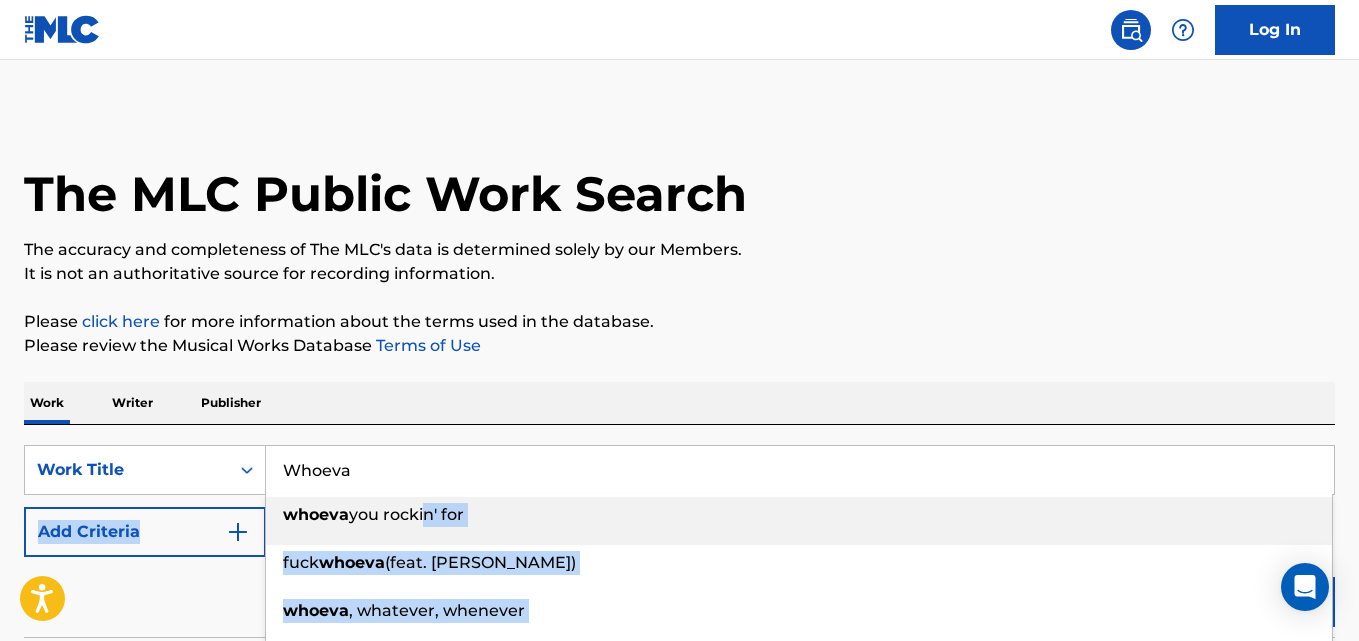 drag, startPoint x: 383, startPoint y: 500, endPoint x: 248, endPoint y: 501, distance: 135.00371 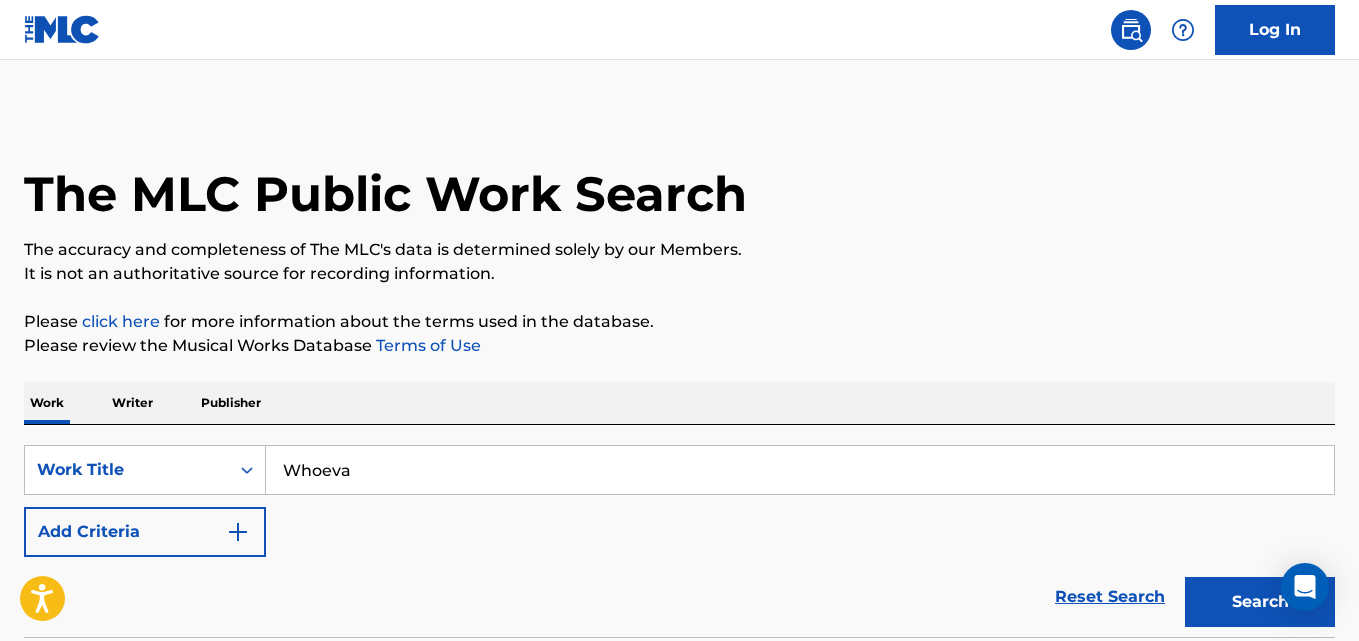 click on "SearchWithCriteria287cda51-934e-4d5e-af2a-7fd963833208 Work Title Whoeva Add Criteria Reset Search Search" at bounding box center [679, 531] 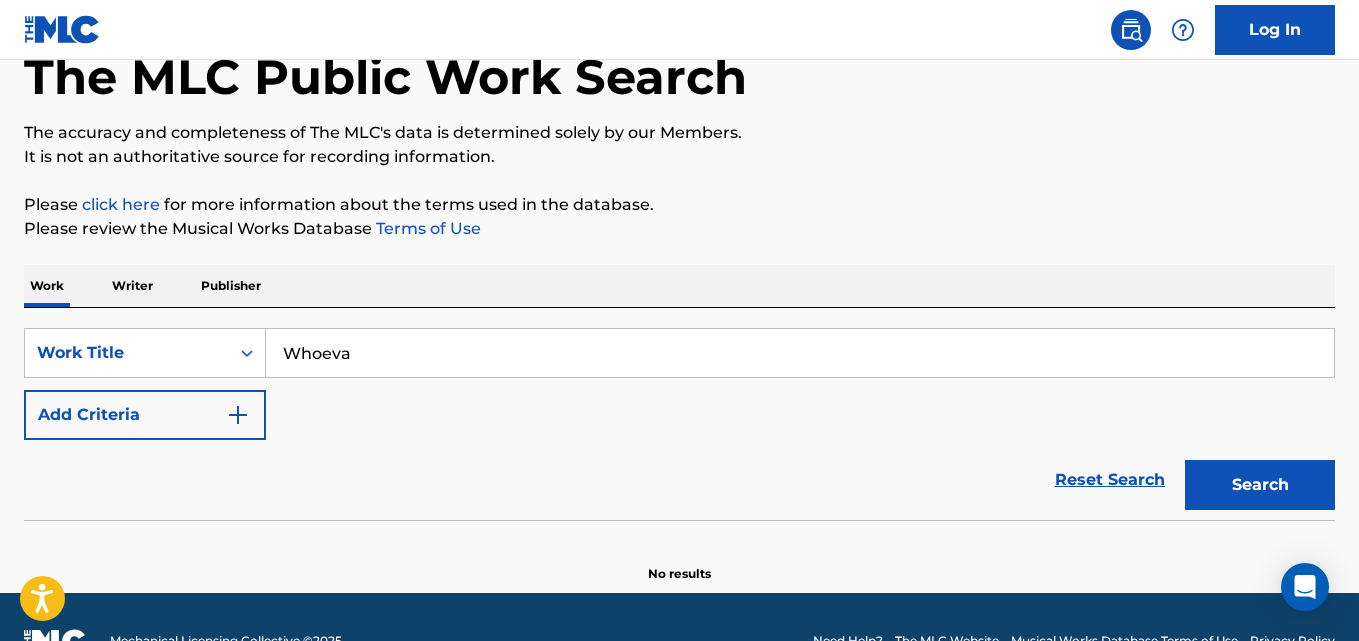 scroll, scrollTop: 165, scrollLeft: 0, axis: vertical 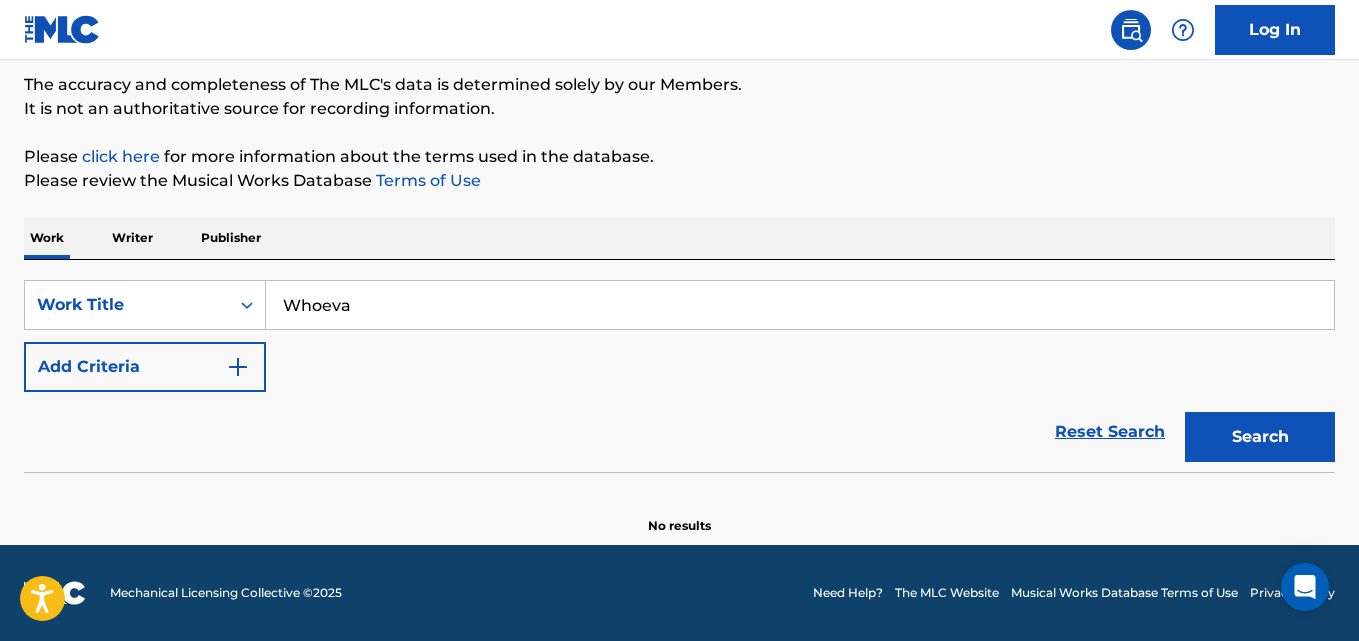 click at bounding box center (238, 367) 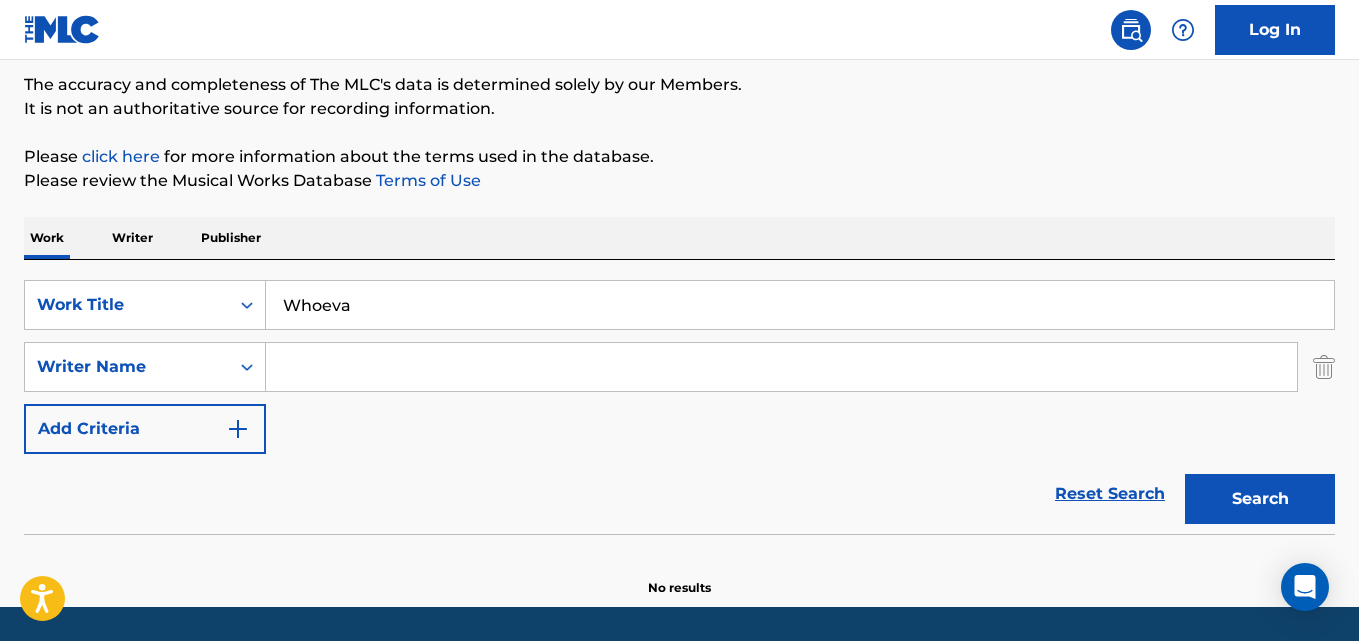 drag, startPoint x: 236, startPoint y: 355, endPoint x: 357, endPoint y: 359, distance: 121.0661 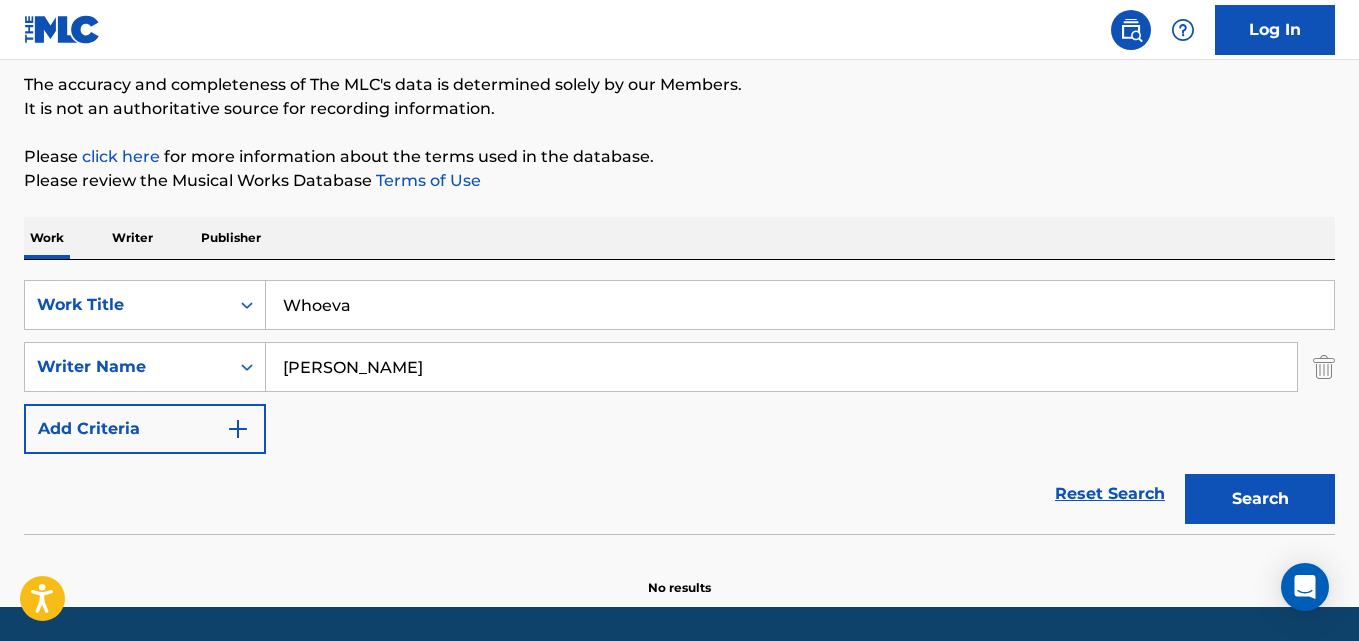 click on "Search" at bounding box center [1260, 499] 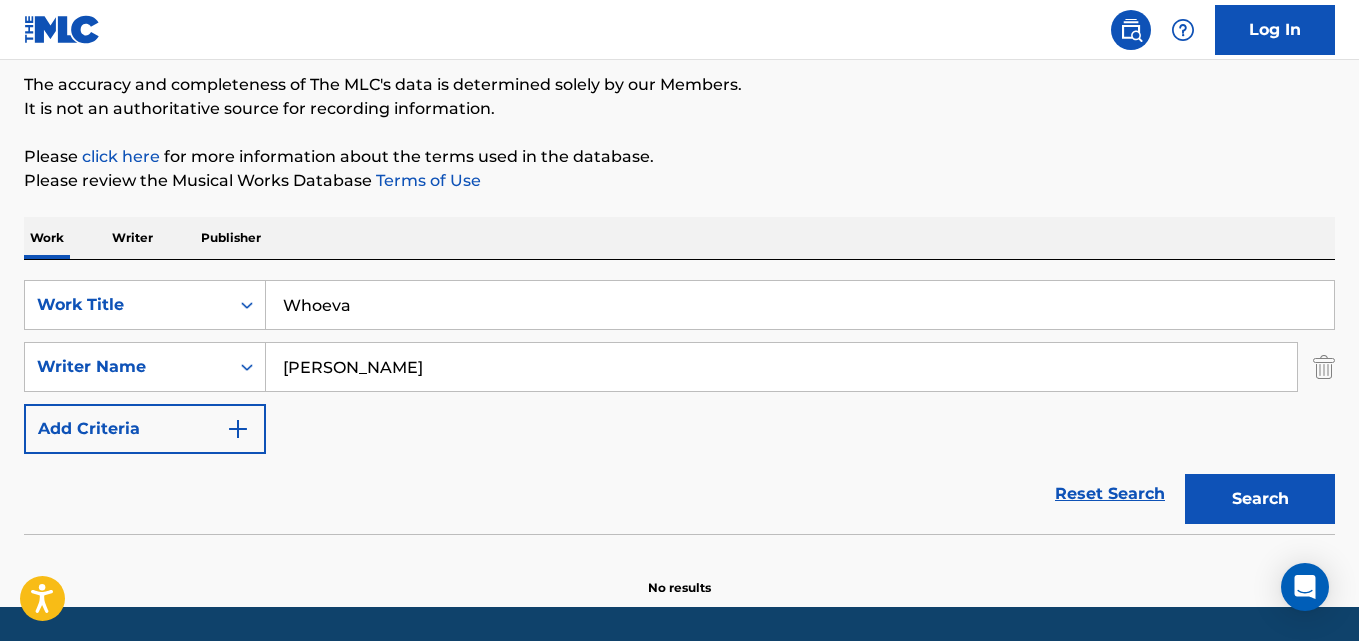 click on "Search" at bounding box center (1260, 499) 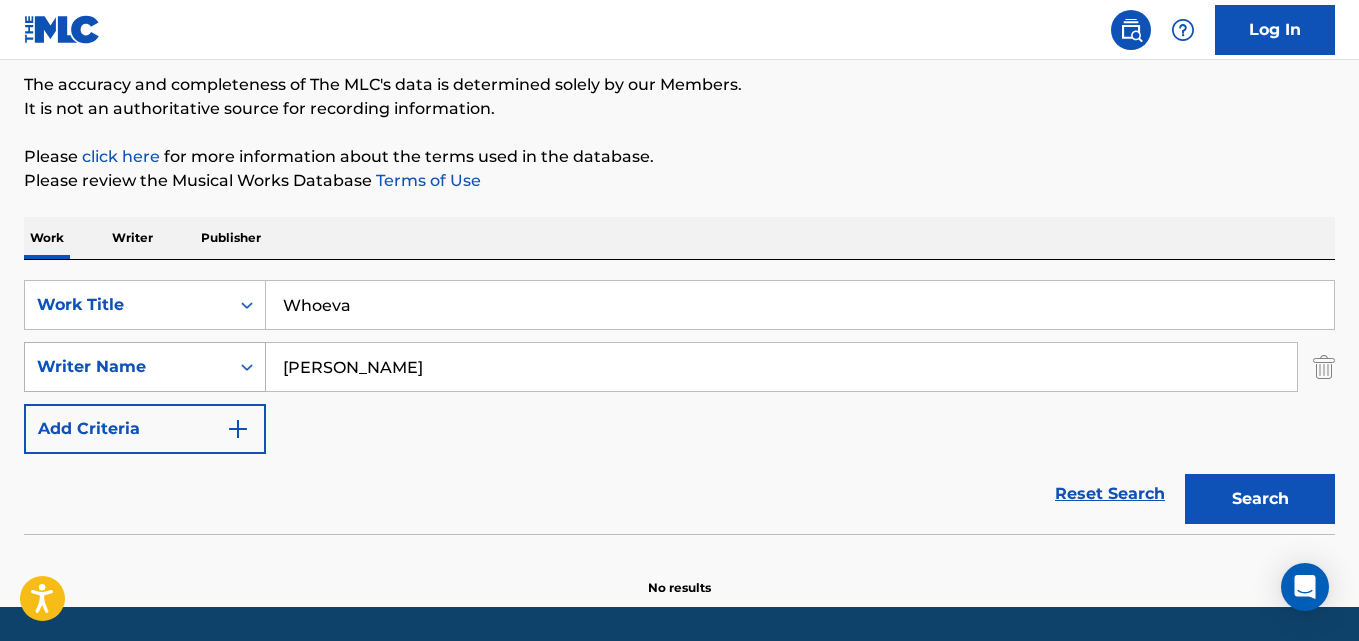 drag, startPoint x: 325, startPoint y: 383, endPoint x: 216, endPoint y: 383, distance: 109 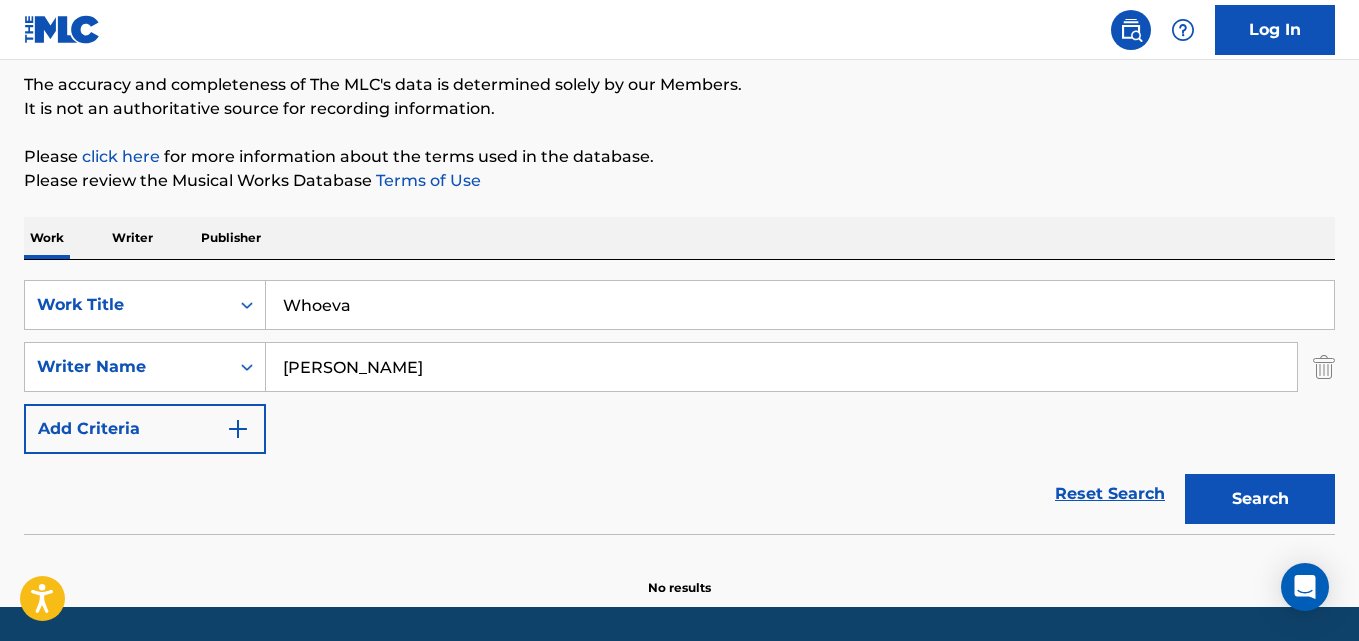 click on "[PERSON_NAME]" at bounding box center (781, 367) 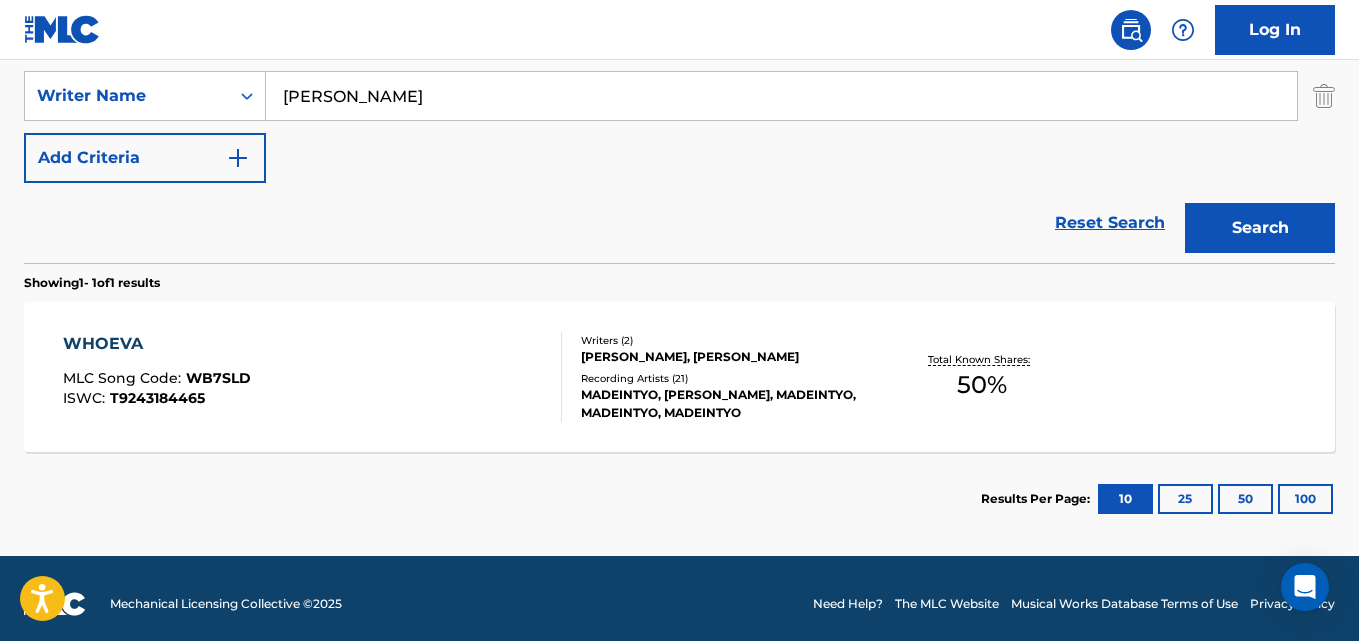 scroll, scrollTop: 447, scrollLeft: 0, axis: vertical 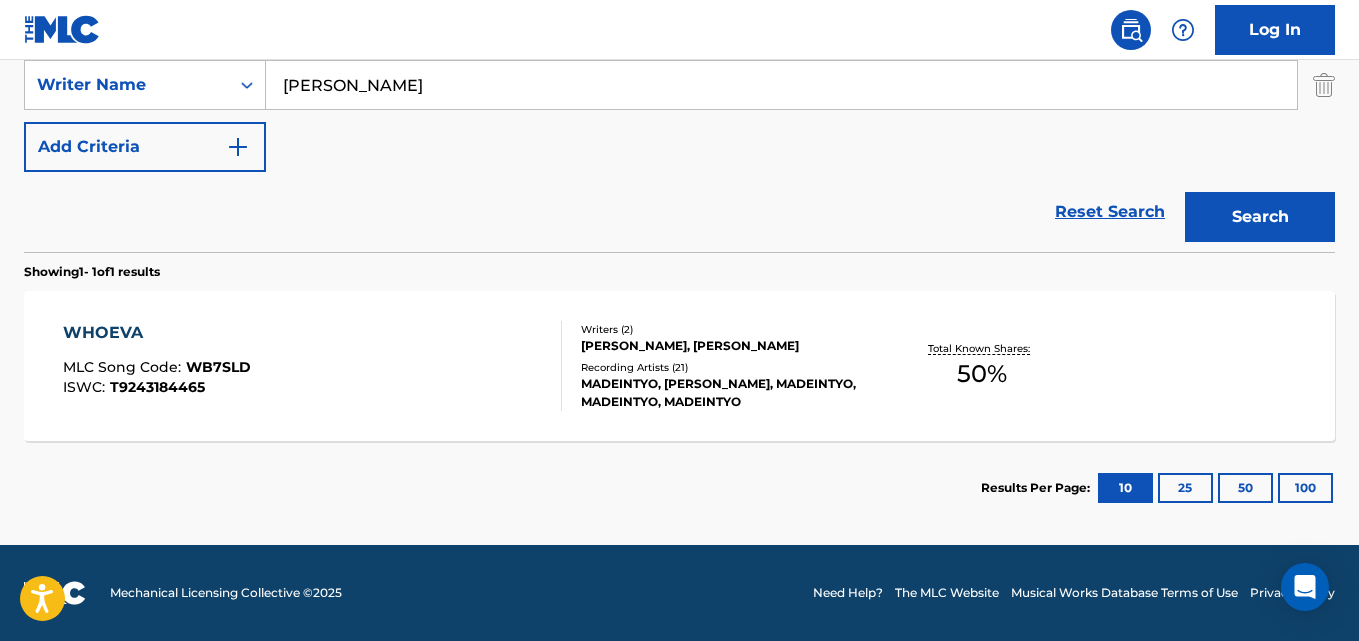 click on "WHOEVA MLC Song Code : WB7SLD ISWC : T9243184465" at bounding box center (157, 366) 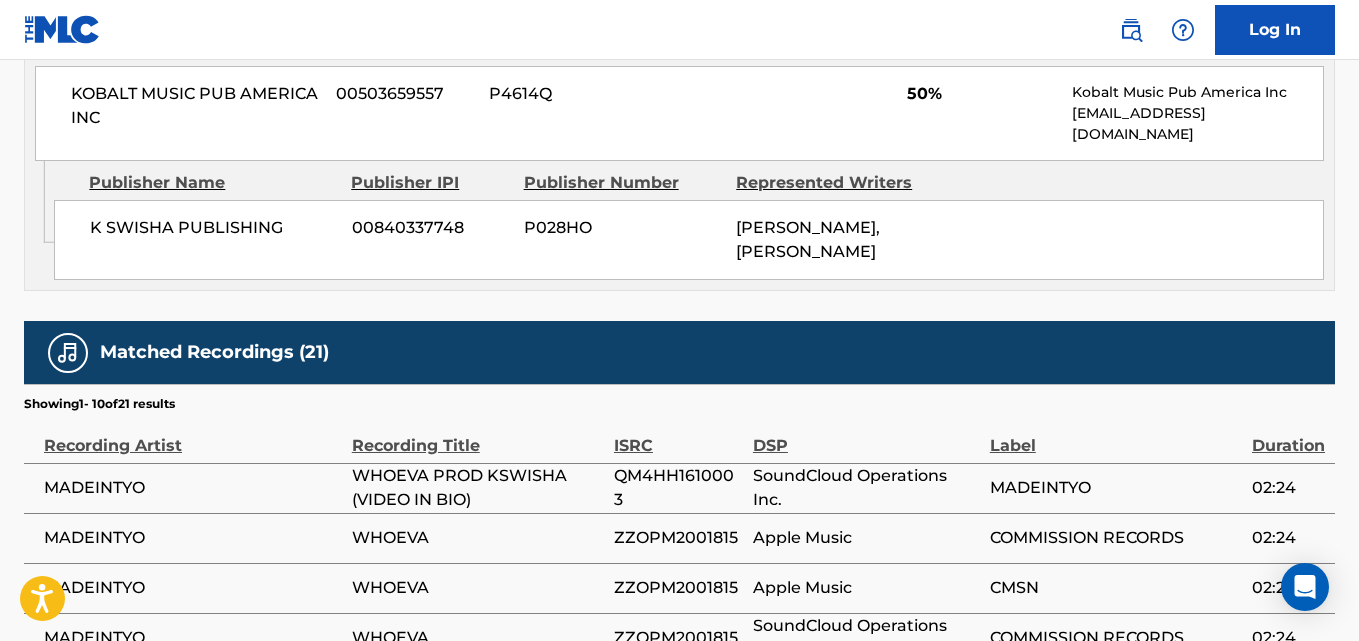 scroll, scrollTop: 868, scrollLeft: 0, axis: vertical 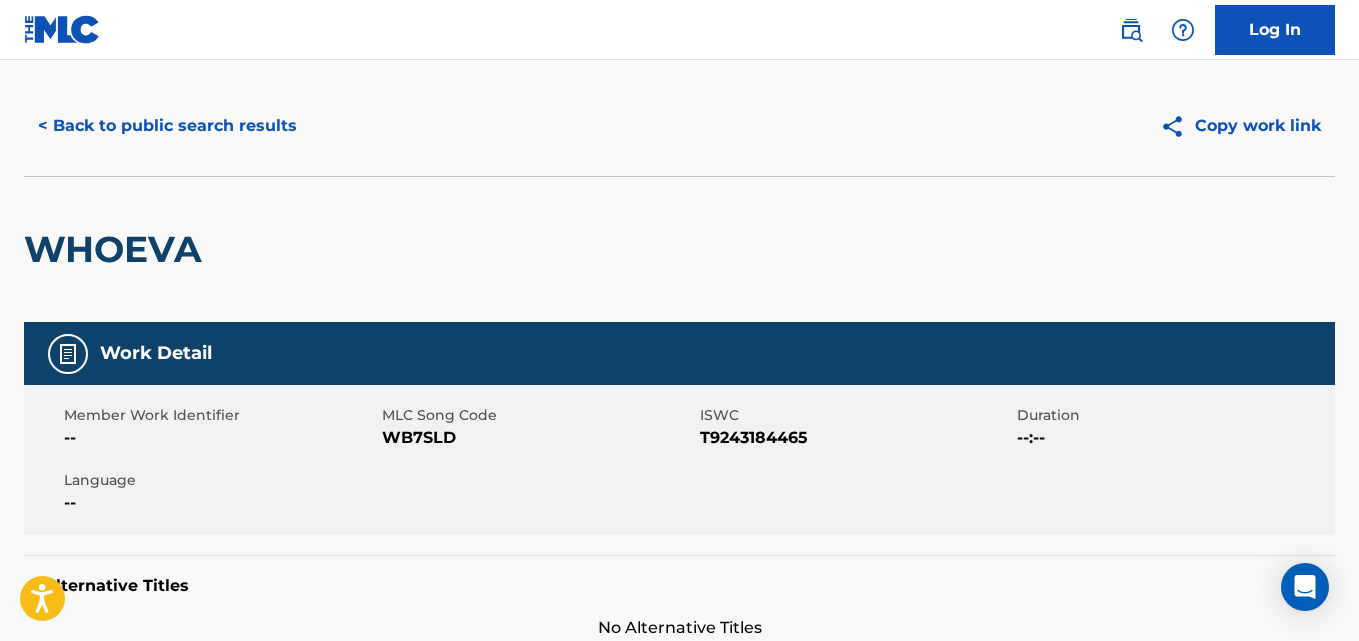 click on "< Back to public search results" at bounding box center (167, 126) 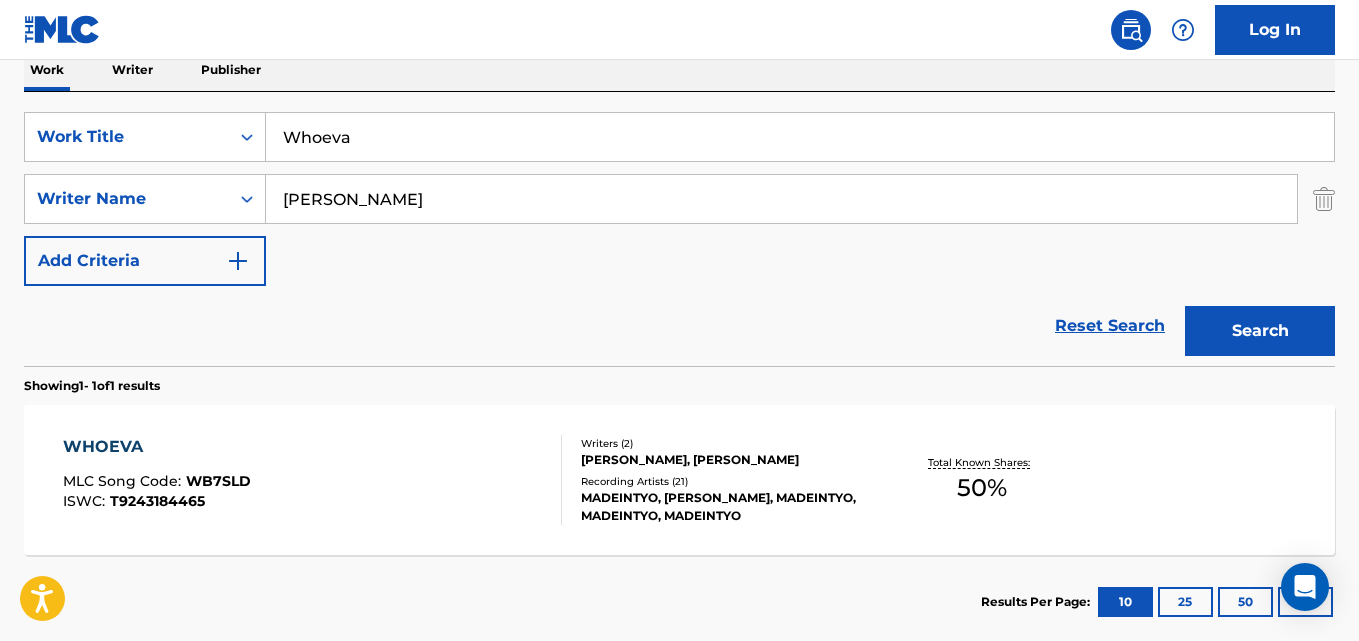 drag, startPoint x: 1057, startPoint y: 332, endPoint x: 1120, endPoint y: 220, distance: 128.50291 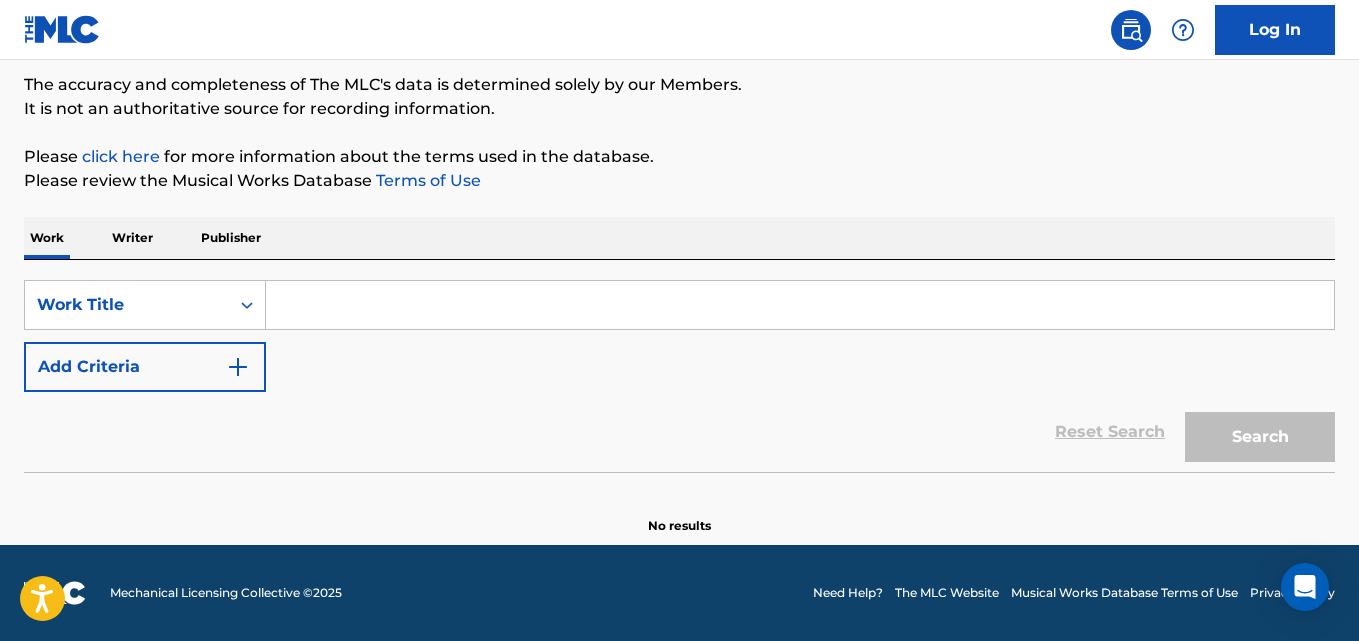 click on "The MLC Public Work Search The accuracy and completeness of The MLC's data is determined solely by our Members. It is not an authoritative source for recording information. Please   click here   for more information about the terms used in the database. Please review the Musical Works Database   Terms of Use Work Writer Publisher SearchWithCriteria287cda51-934e-4d5e-af2a-7fd963833208 Work Title Add Criteria Reset Search Search No results" at bounding box center (679, 240) 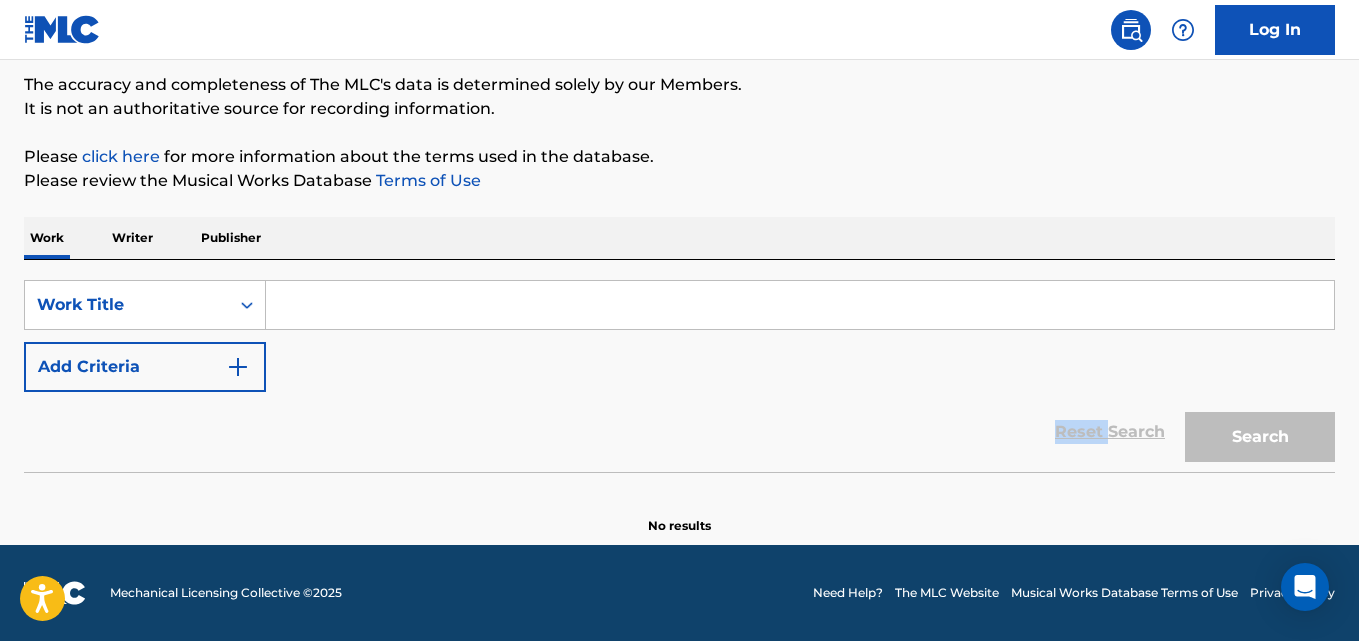 click on "Reset Search Search" at bounding box center (679, 432) 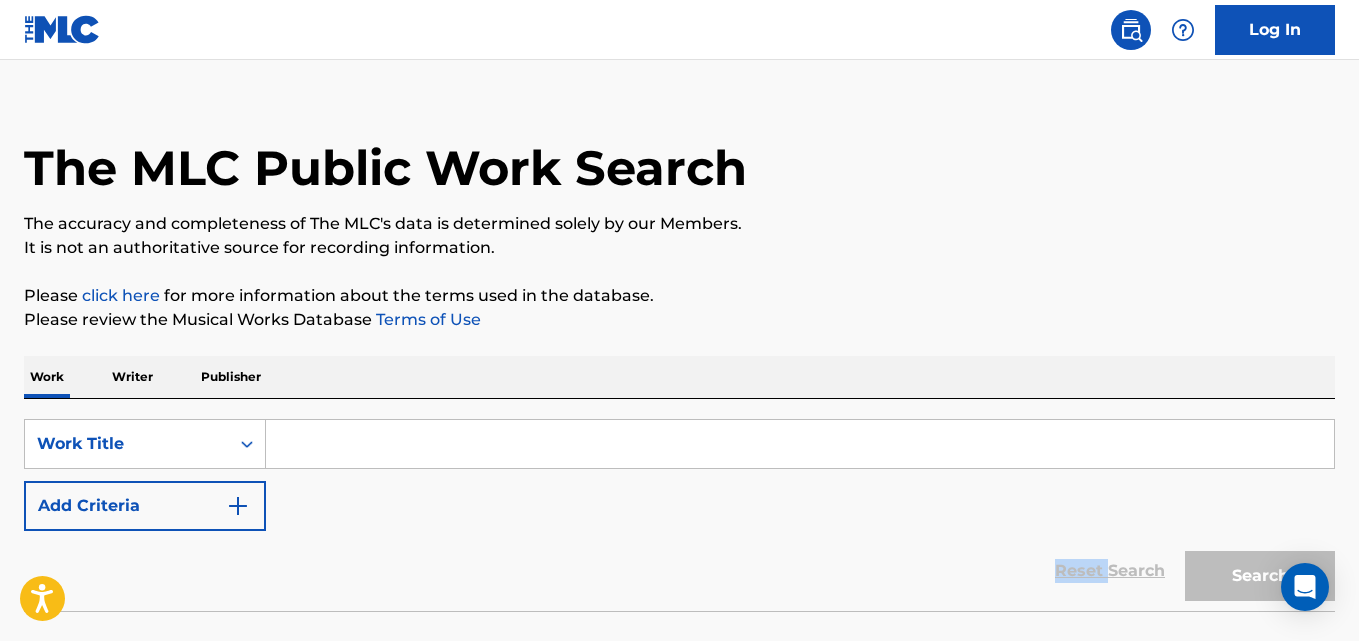 scroll, scrollTop: 5, scrollLeft: 0, axis: vertical 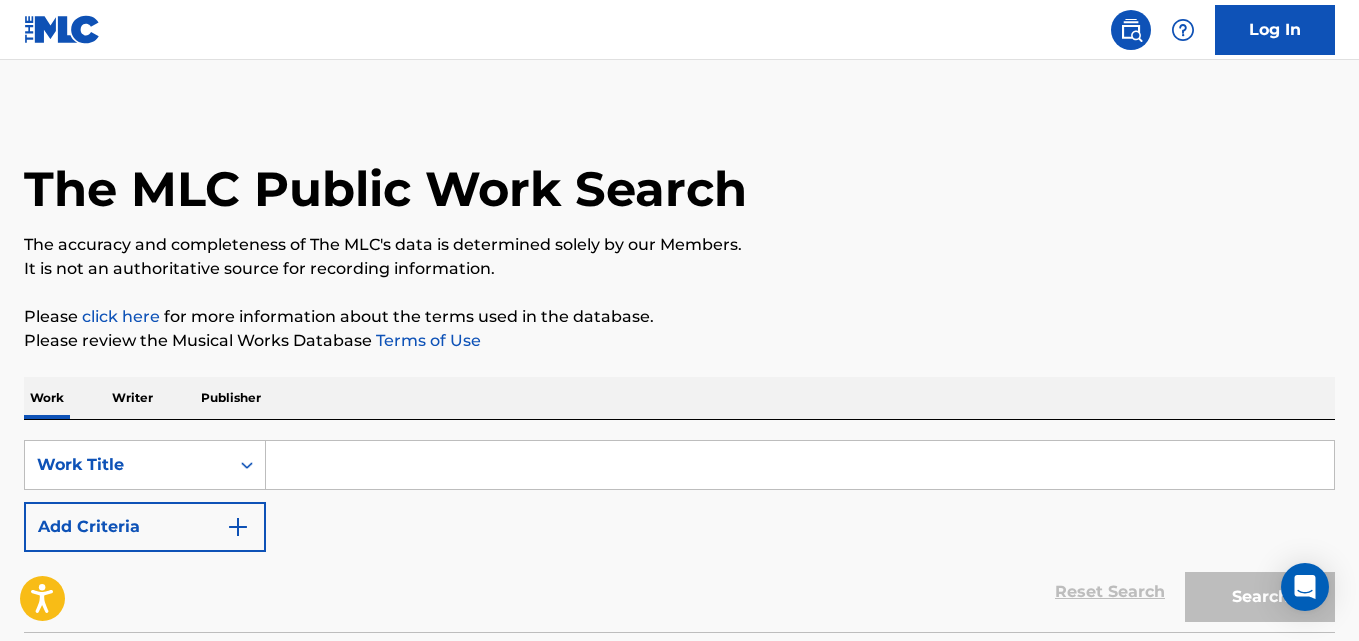 click on "It is not an authoritative source for recording information." at bounding box center [679, 269] 